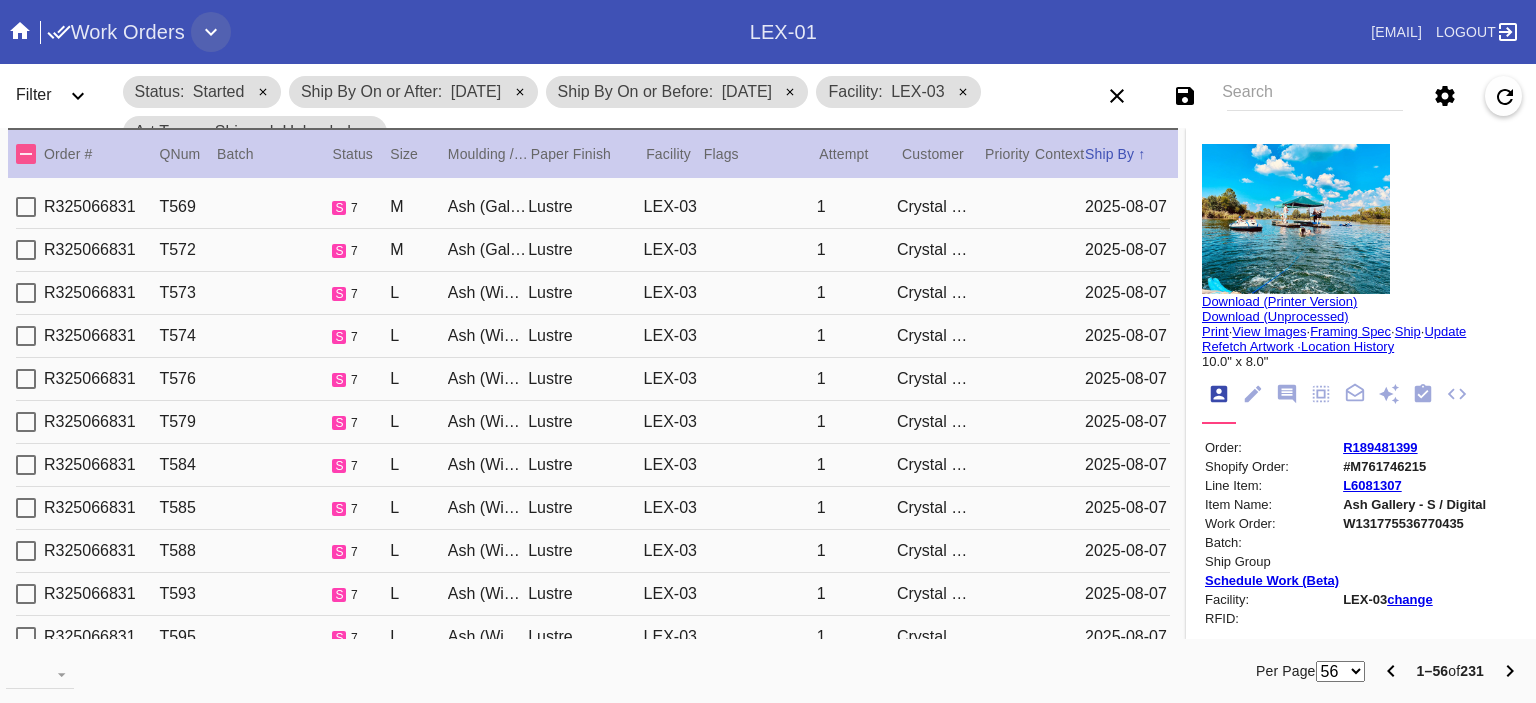 scroll, scrollTop: 0, scrollLeft: 0, axis: both 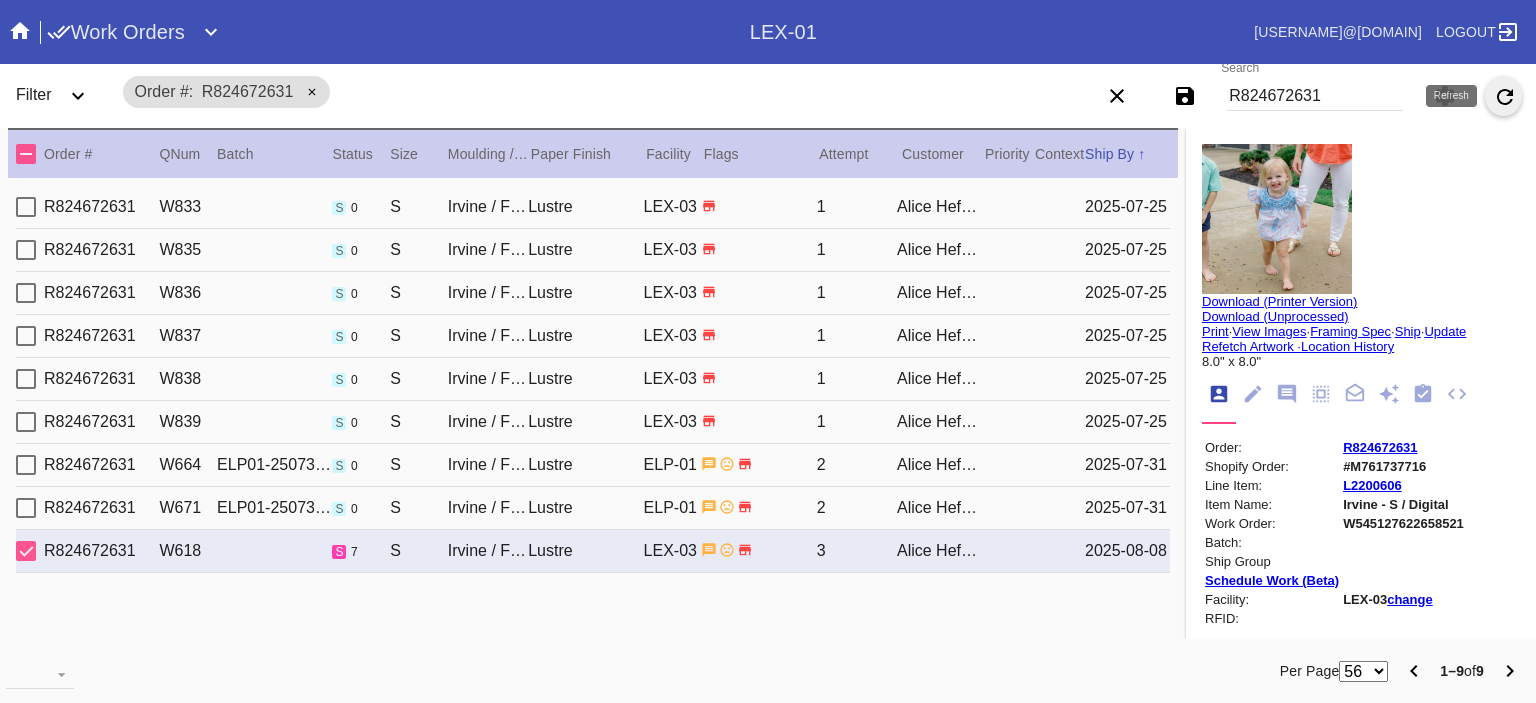 click at bounding box center [1505, 104] 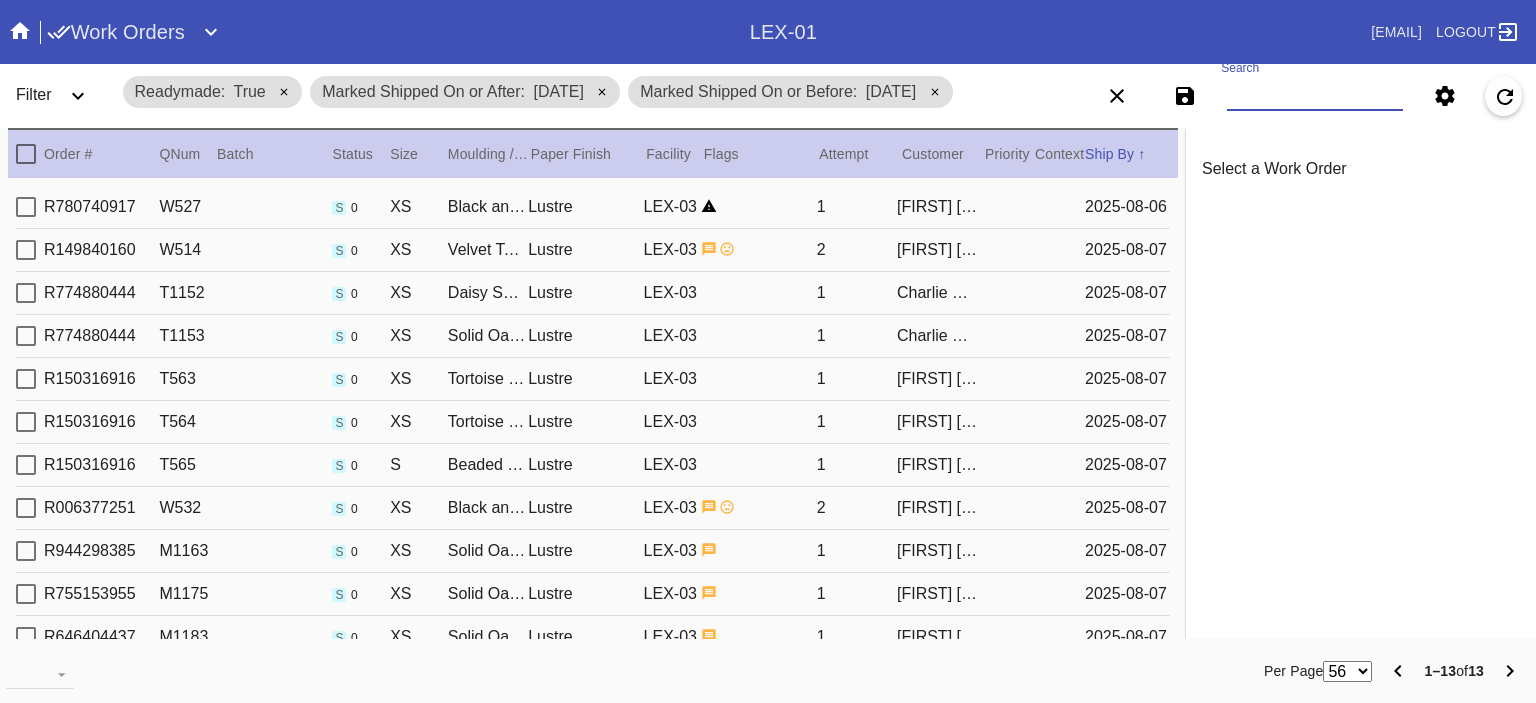 scroll, scrollTop: 0, scrollLeft: 0, axis: both 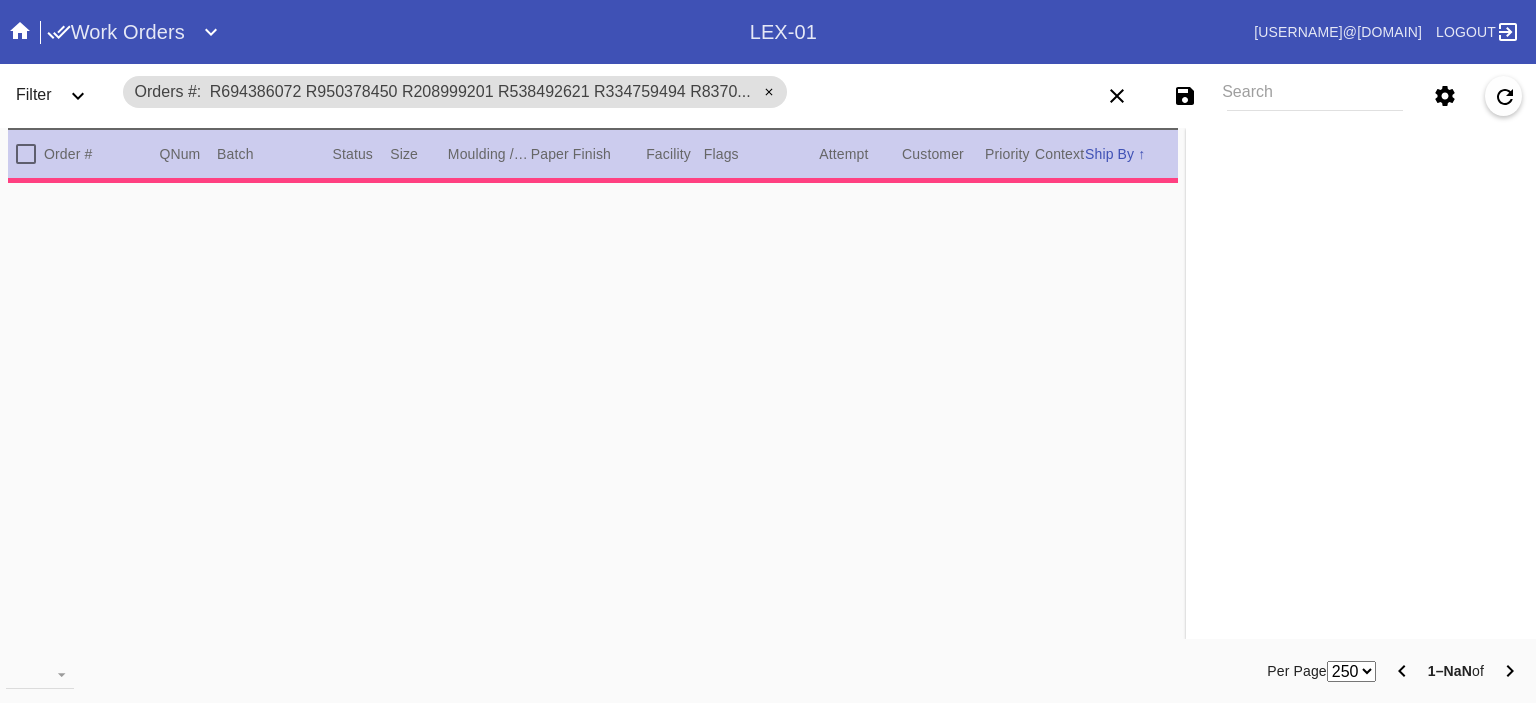 click at bounding box center (593, 421) 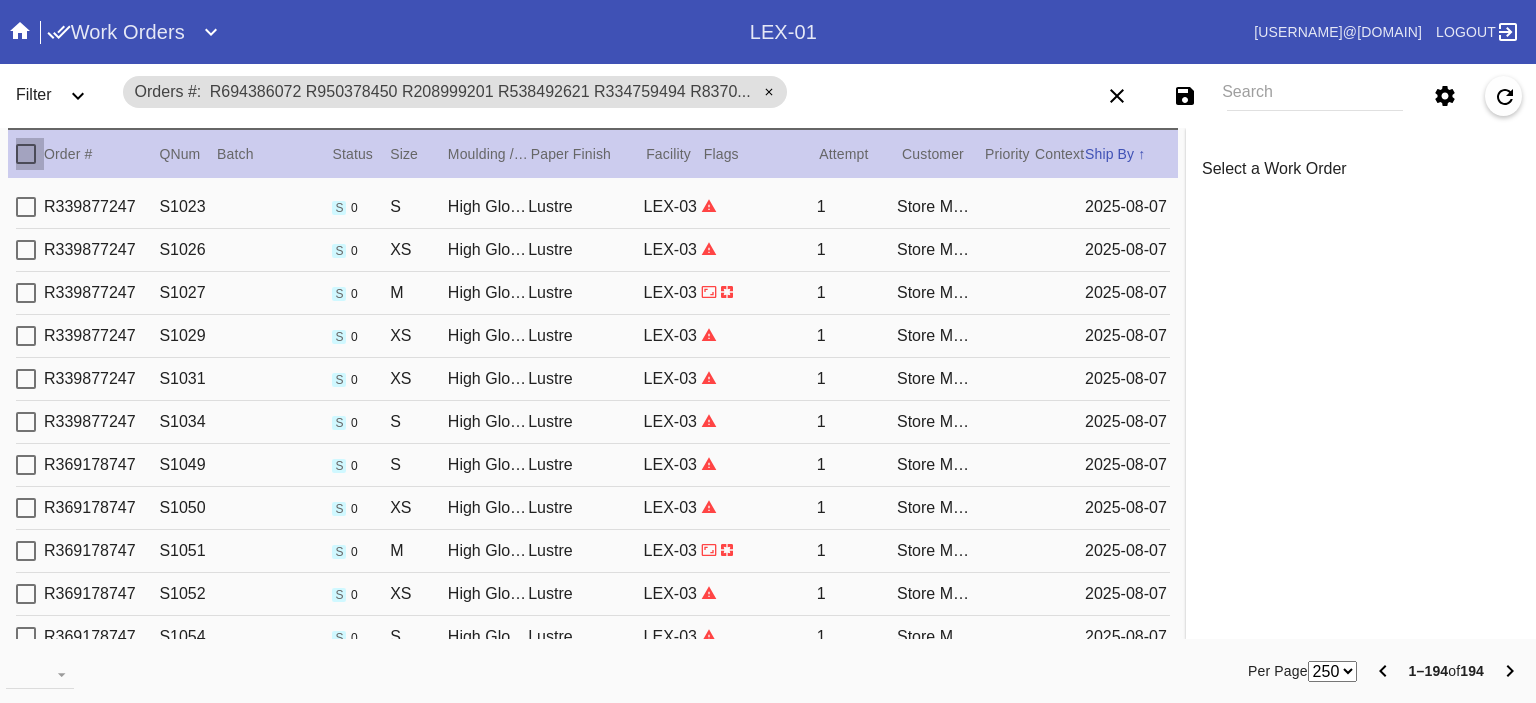 click at bounding box center [26, 154] 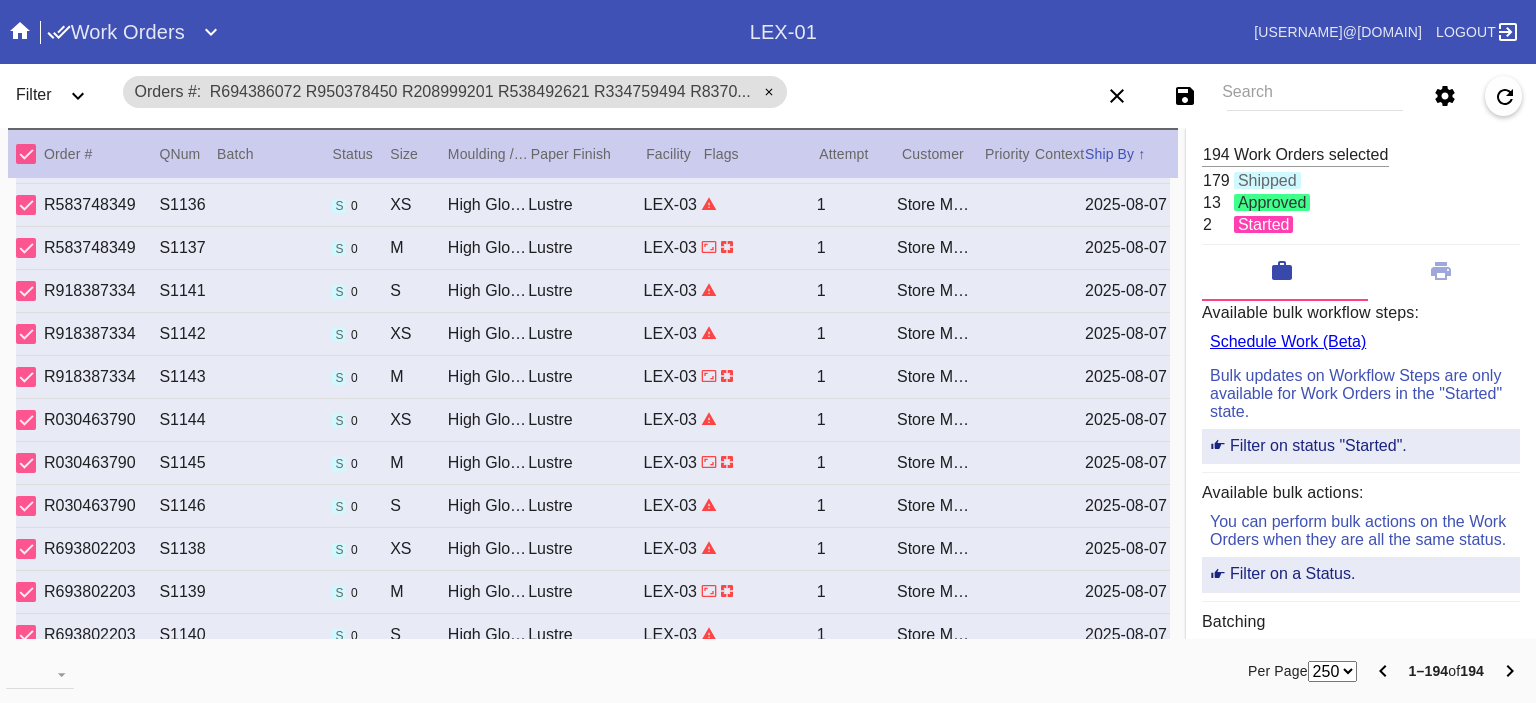 scroll, scrollTop: 7920, scrollLeft: 0, axis: vertical 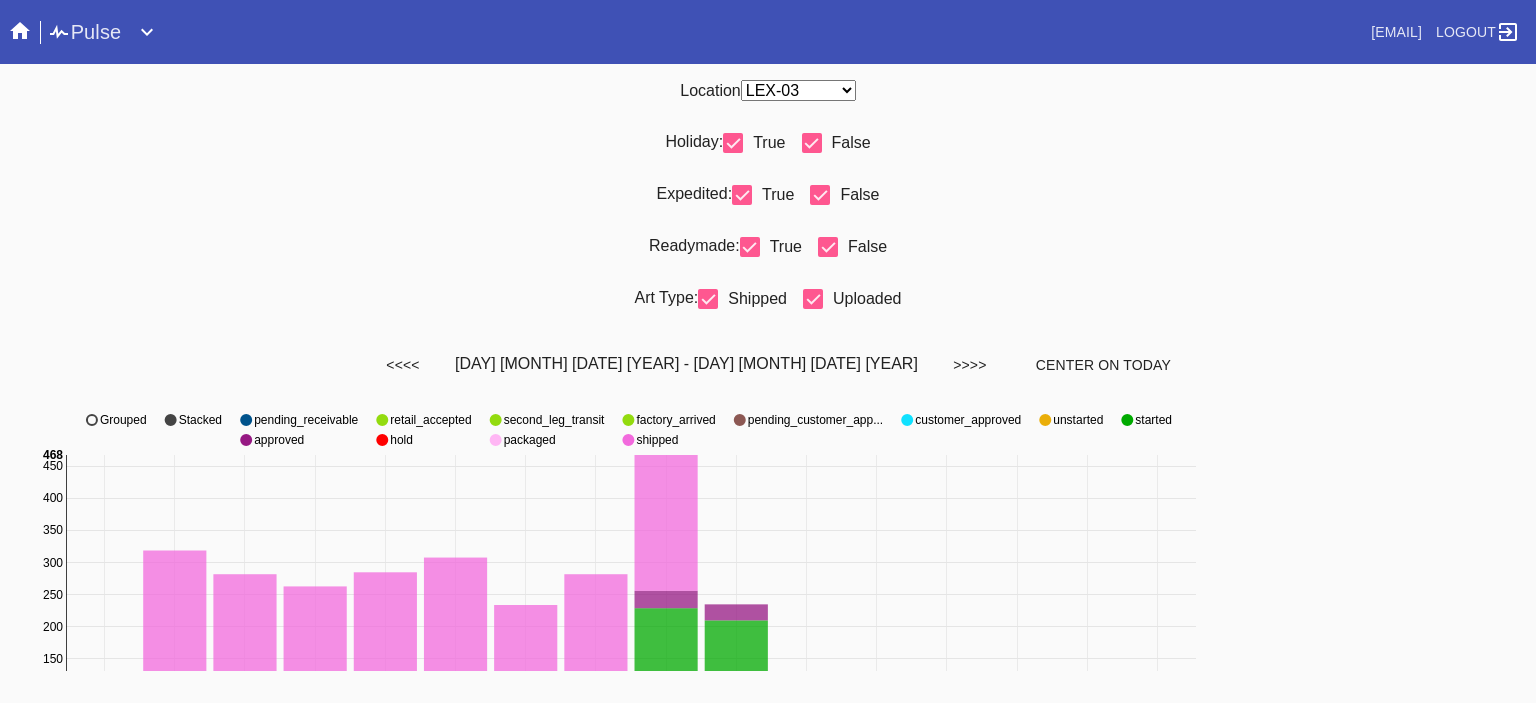 select on "number:31" 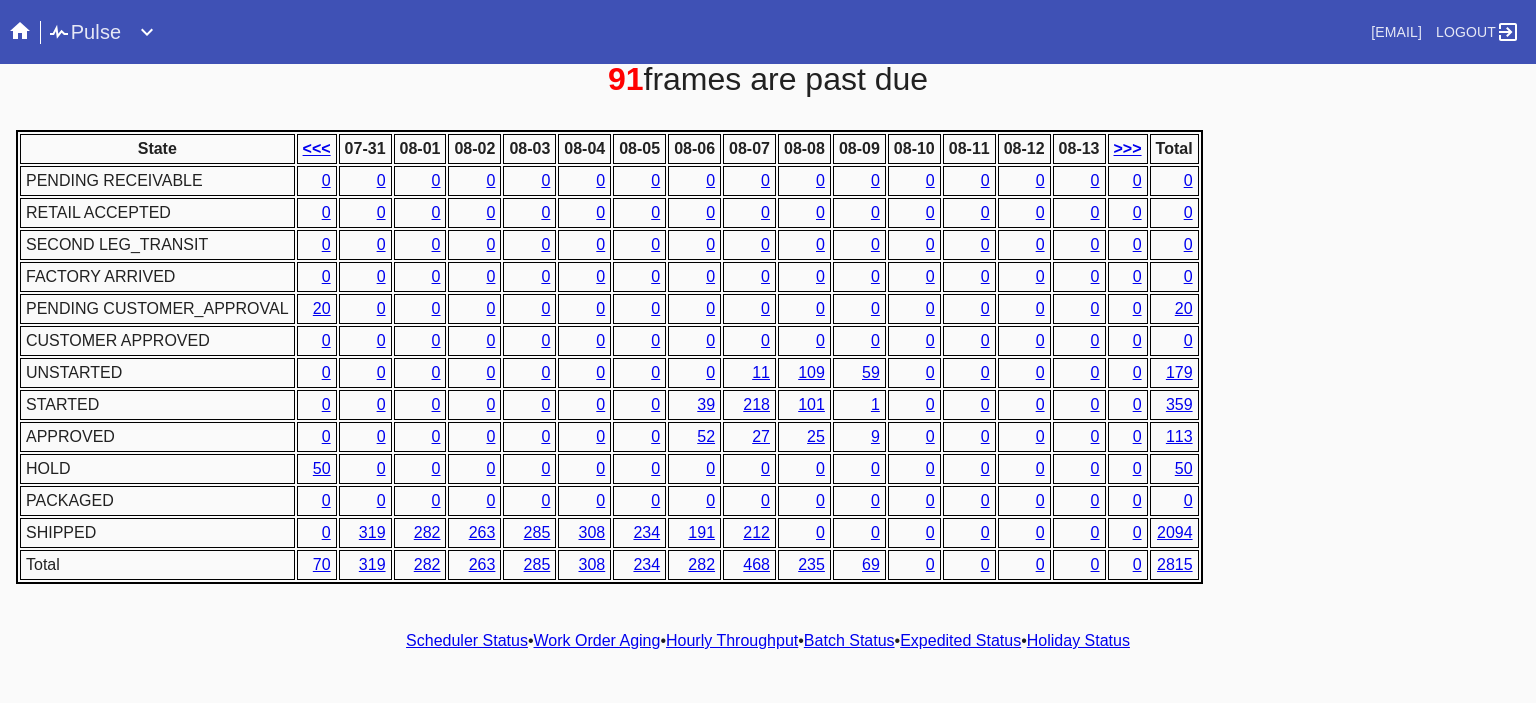 click on "Hourly Throughput" at bounding box center [732, 640] 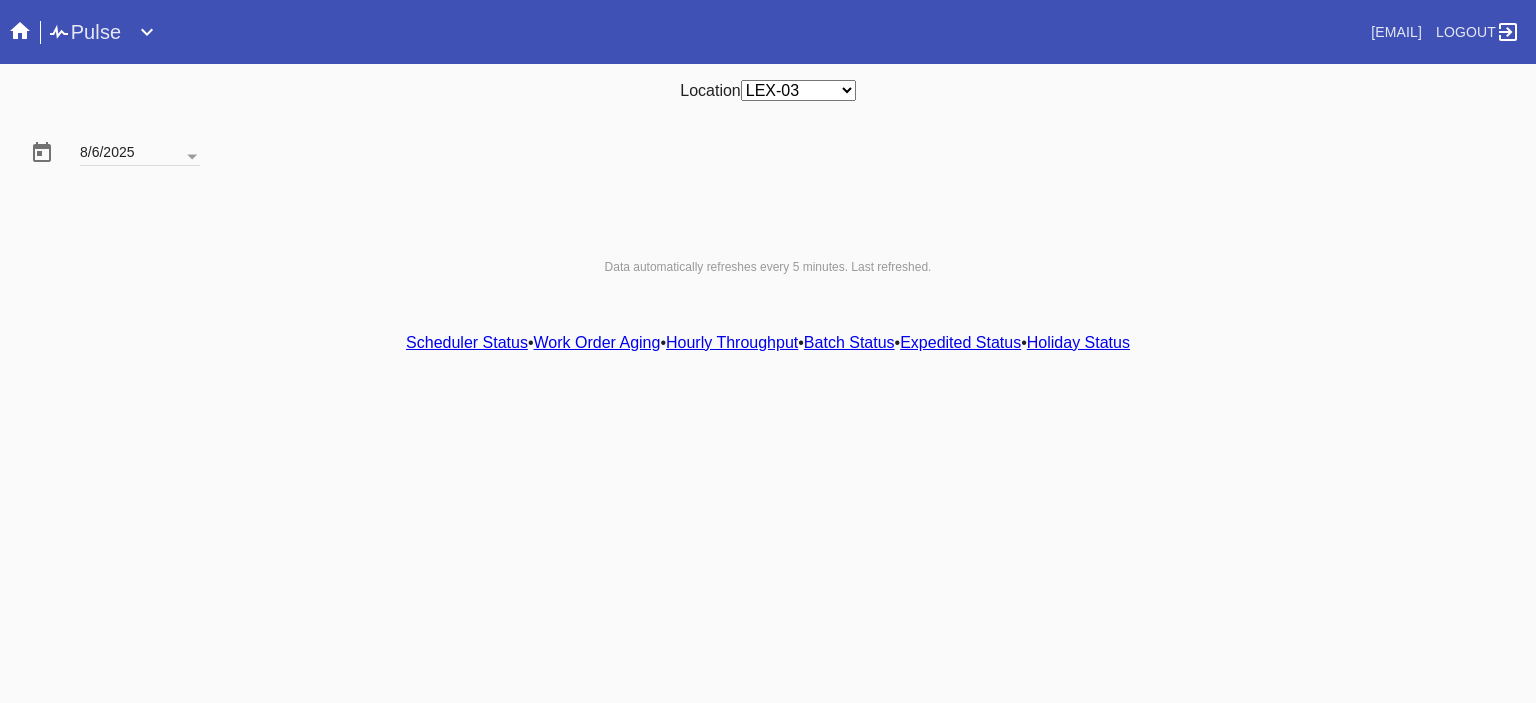 scroll, scrollTop: 0, scrollLeft: 0, axis: both 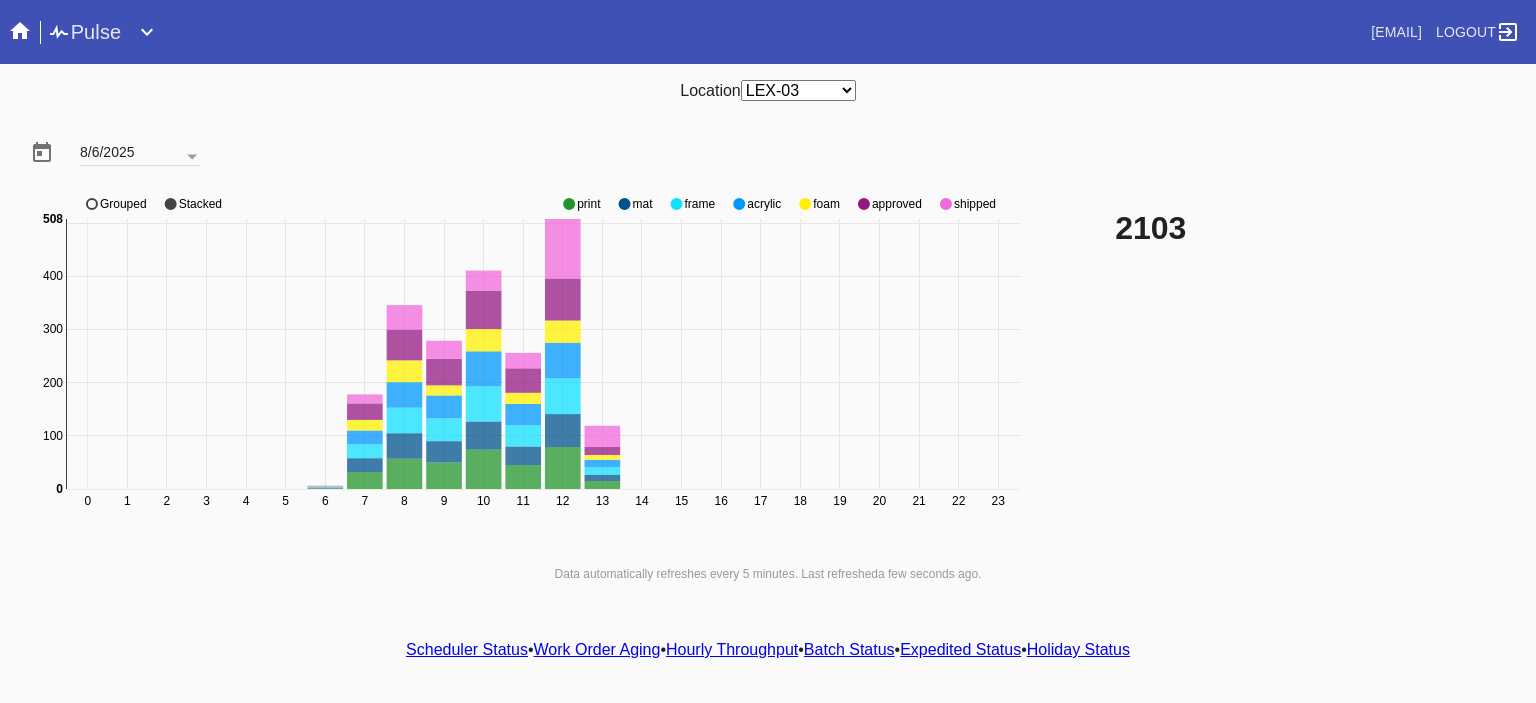 click 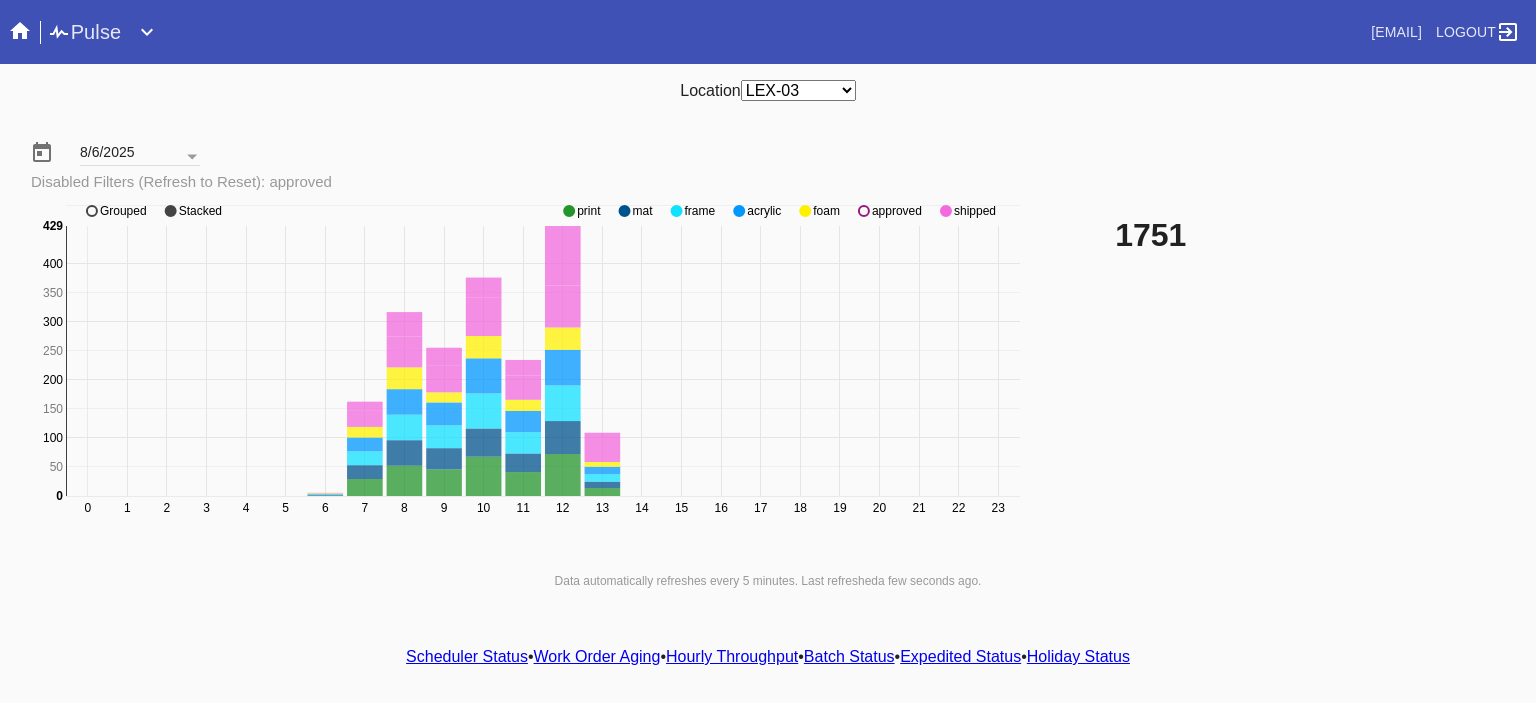 click on "0 1 2 3 4 5 6 7 8 9 10 11 12 13 14 15 16 17 18 19 20 21 22 23 0 50 100 150 200 250 300 350 400 500 0 429 print mat frame acrylic foam approved shipped Grouped Stacked" 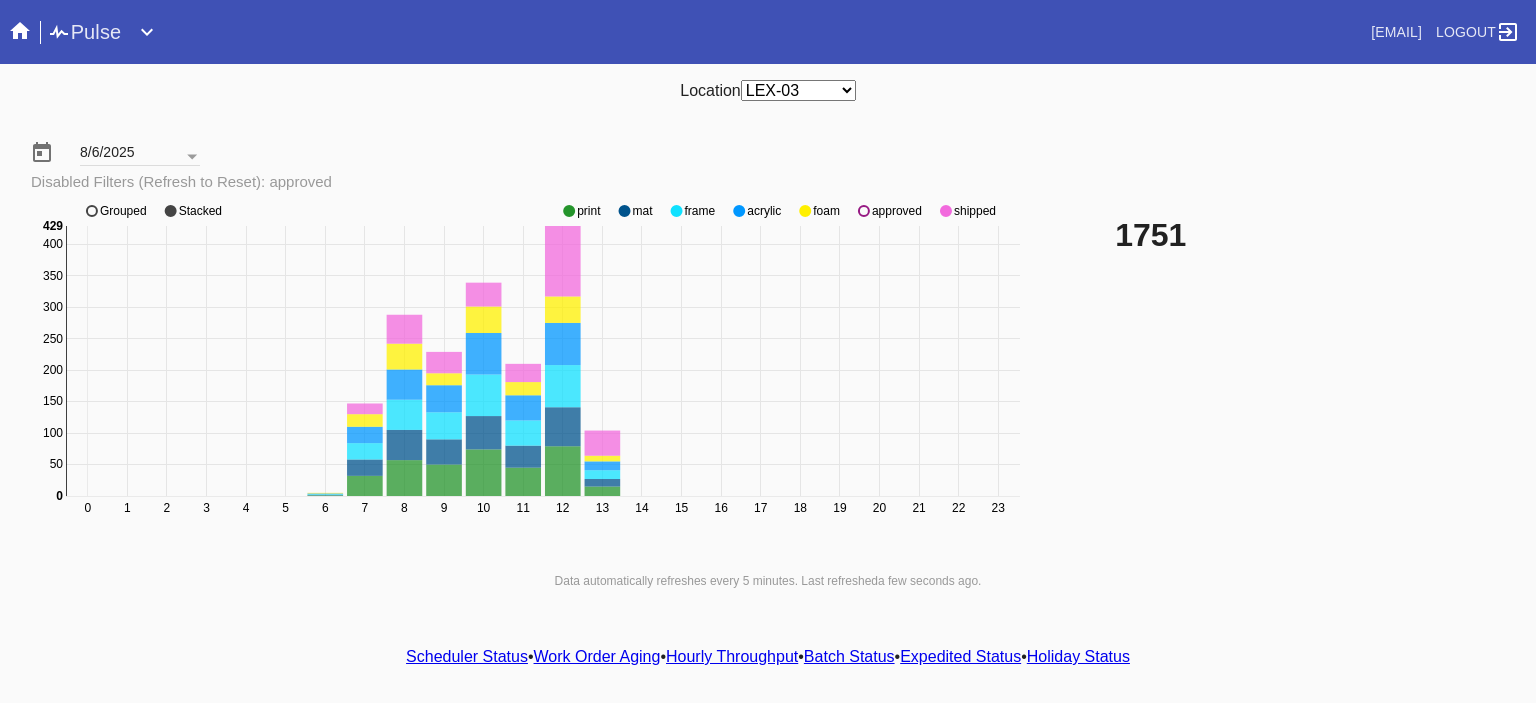 click 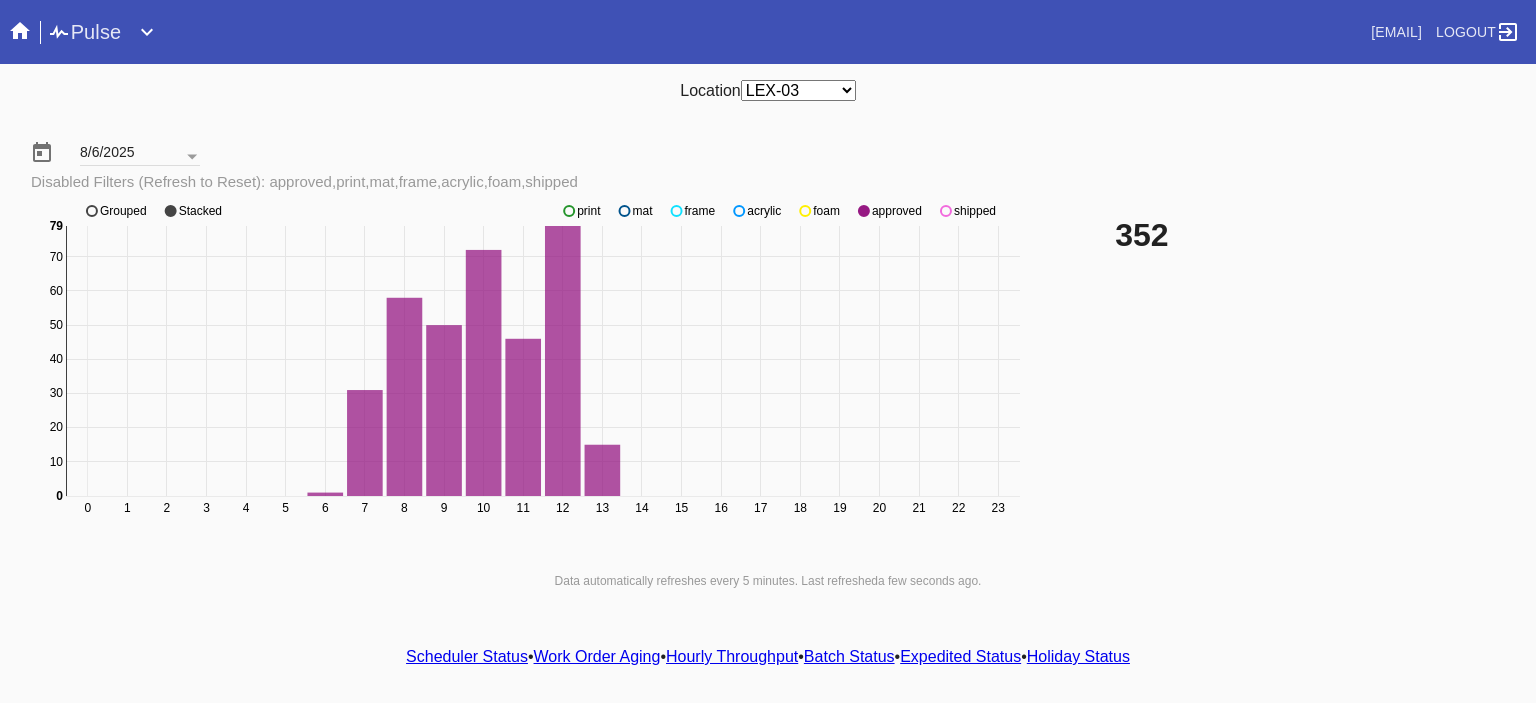 click 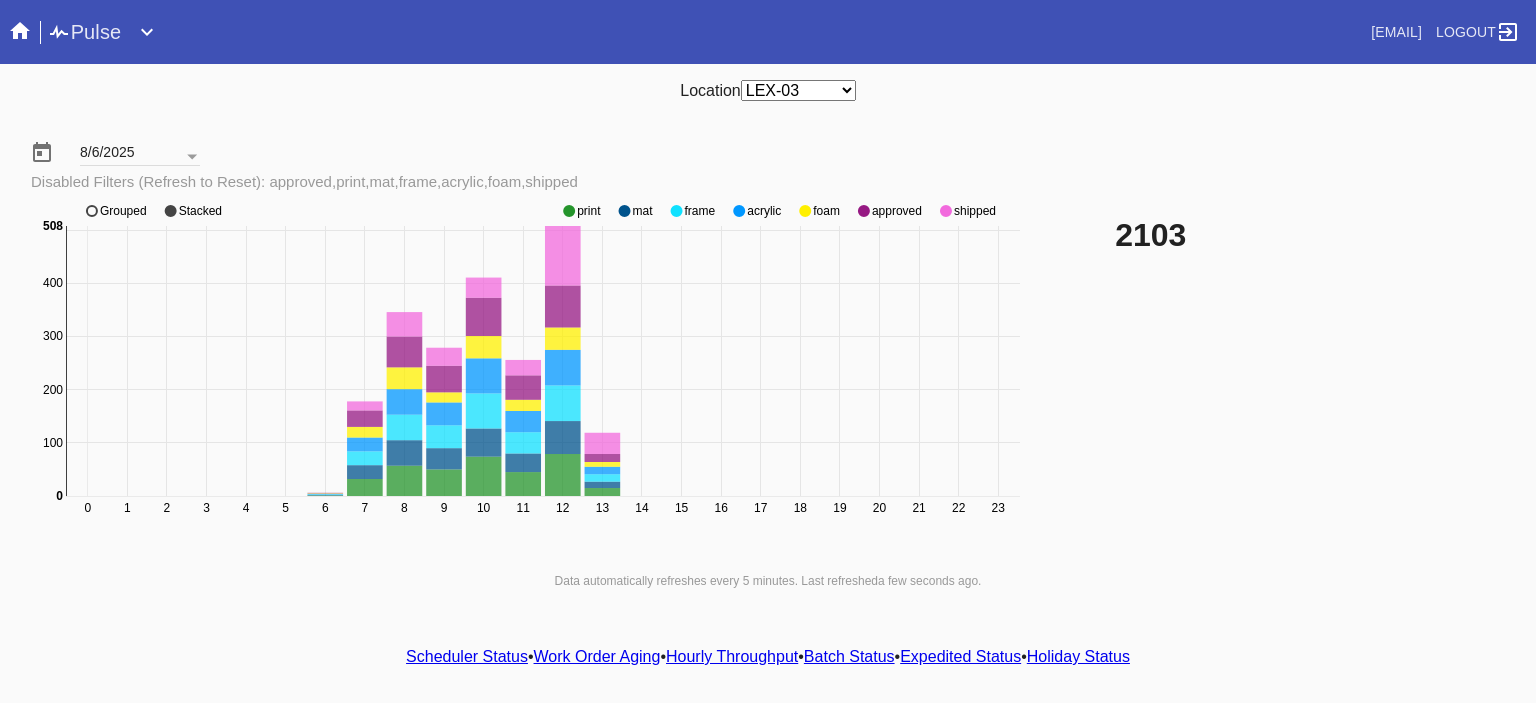 click 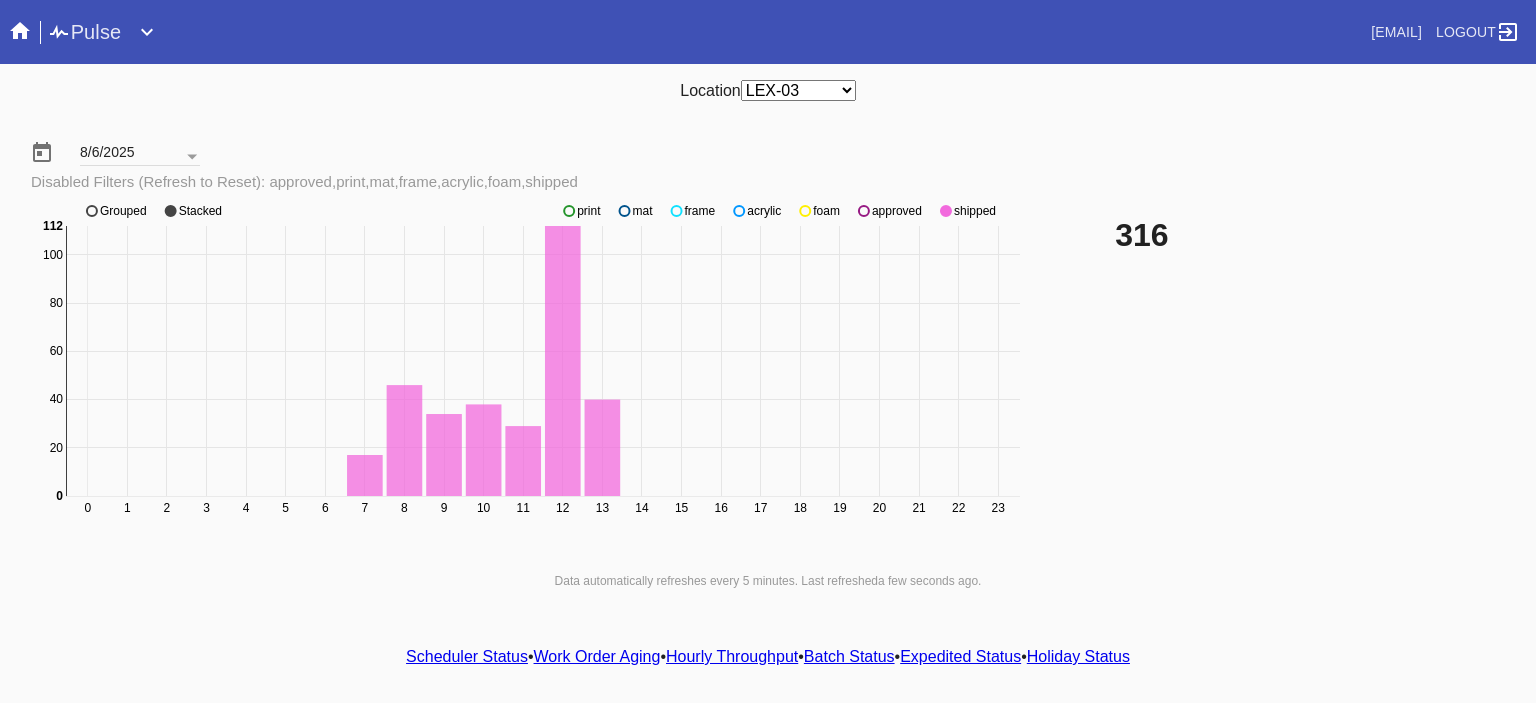click 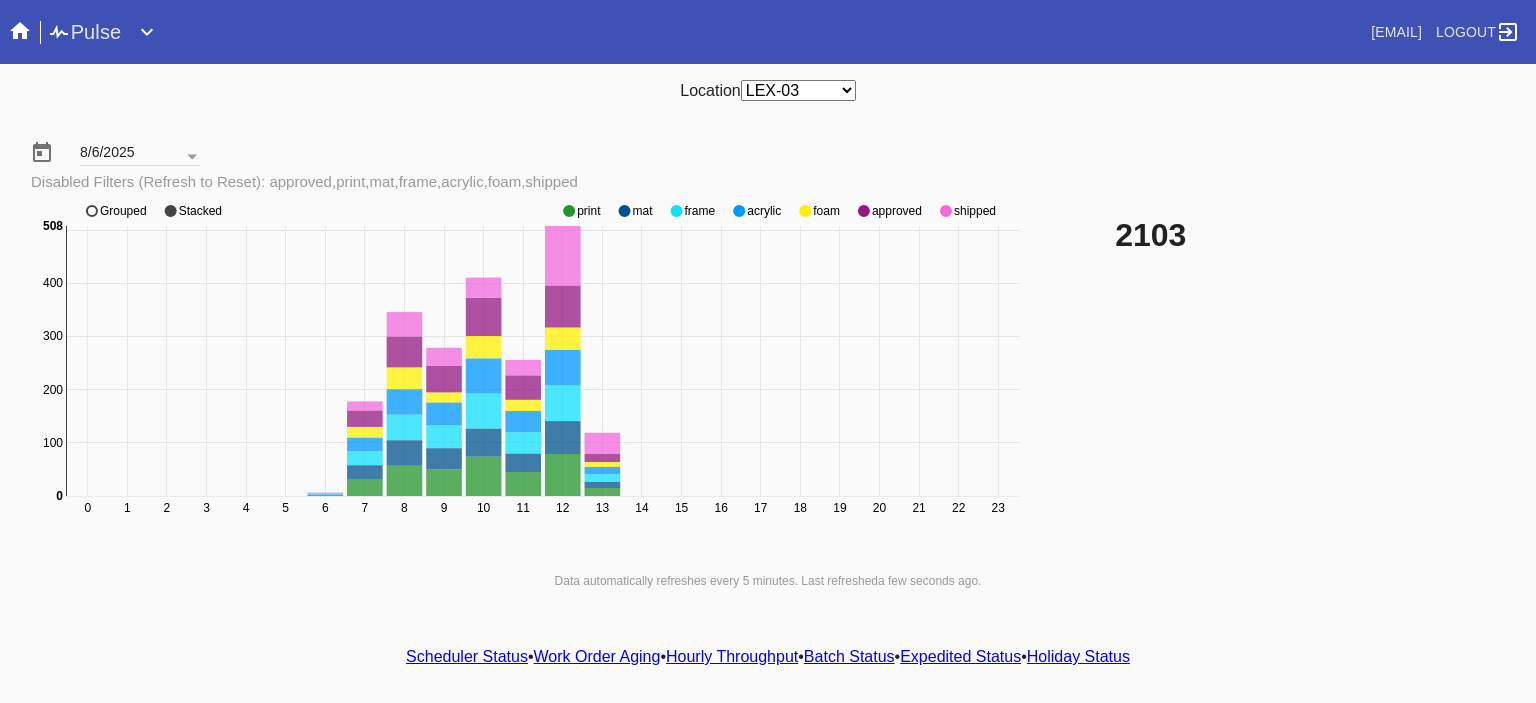 click on "0 1 2 3 4 5 6 7 8 9 10 11 12 13 14 15 16 17 18 19 20 21 22 23 0 100 200 300 400 500 0 508 print mat frame acrylic foam approved shipped Grouped Stacked" 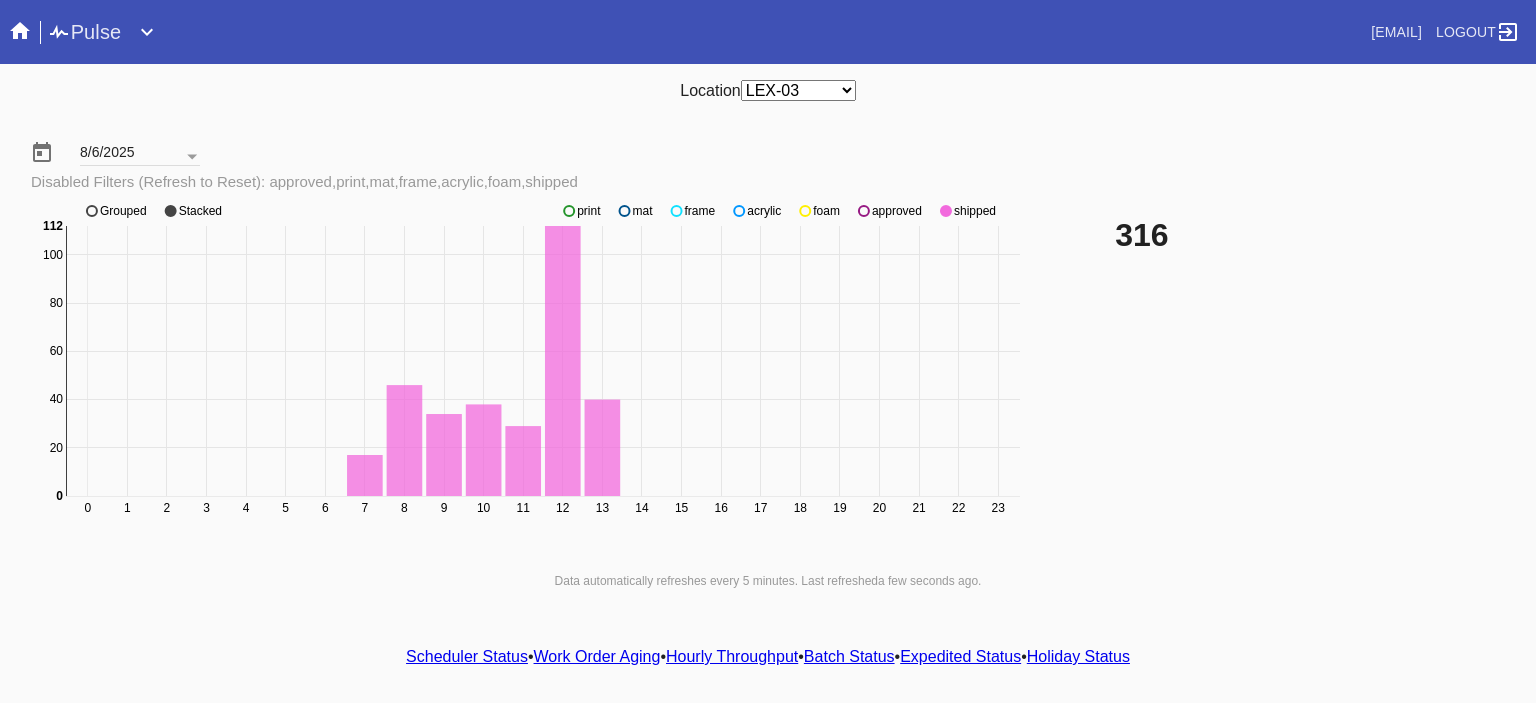 click on "0 1 2 3 4 5 6 7 8 9 10 11 12 13 14 15 16 17 18 19 20 21 22 23 0 20 40 60 80 100 0 112 print mat frame acrylic foam approved shipped Grouped Stacked" 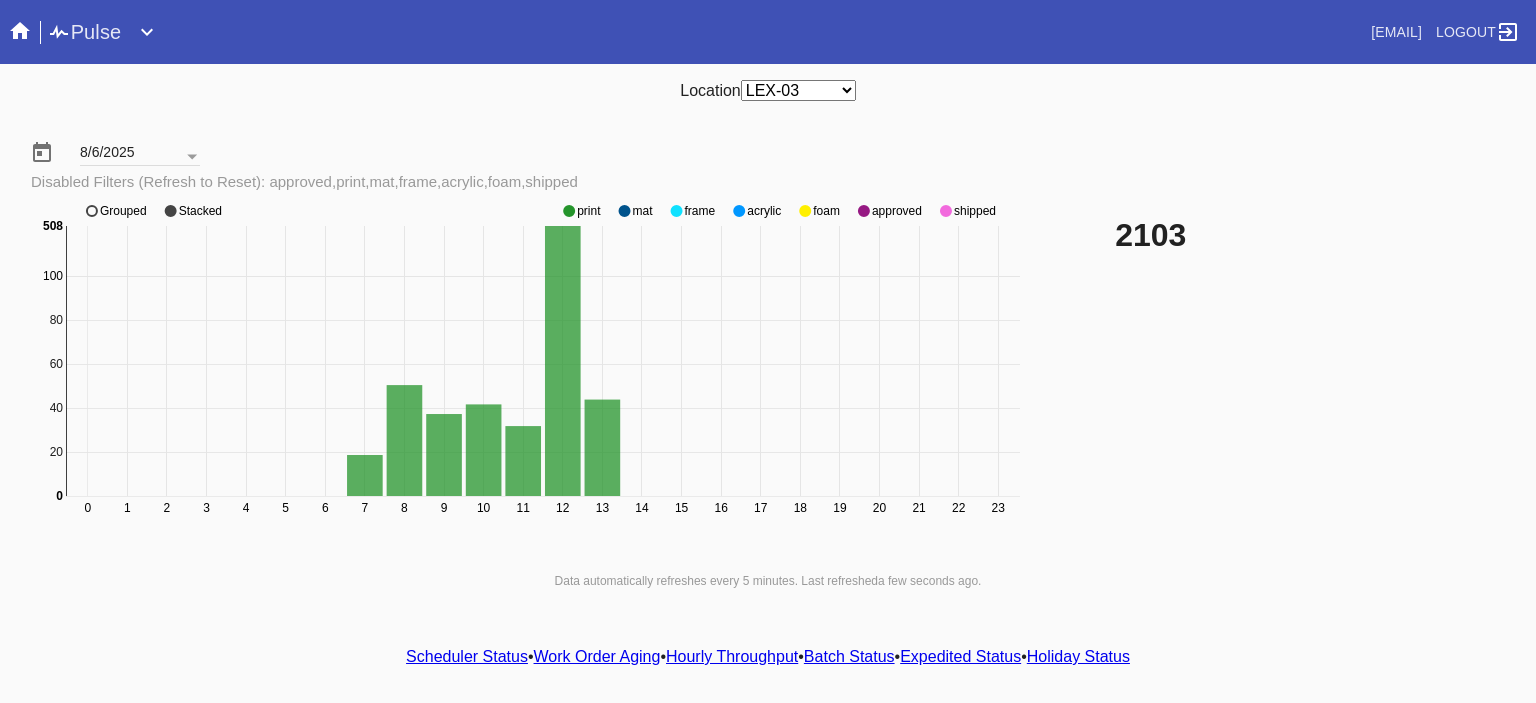 click 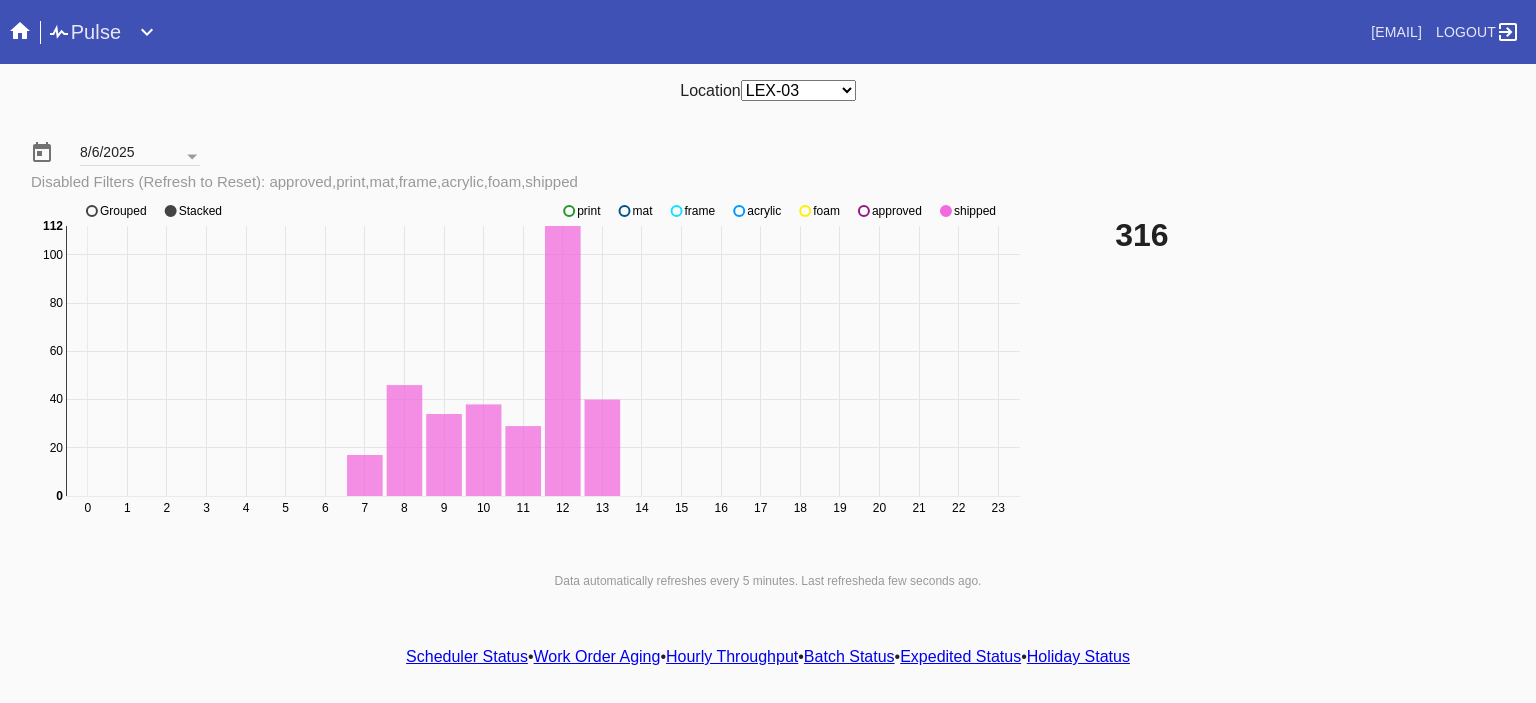 click 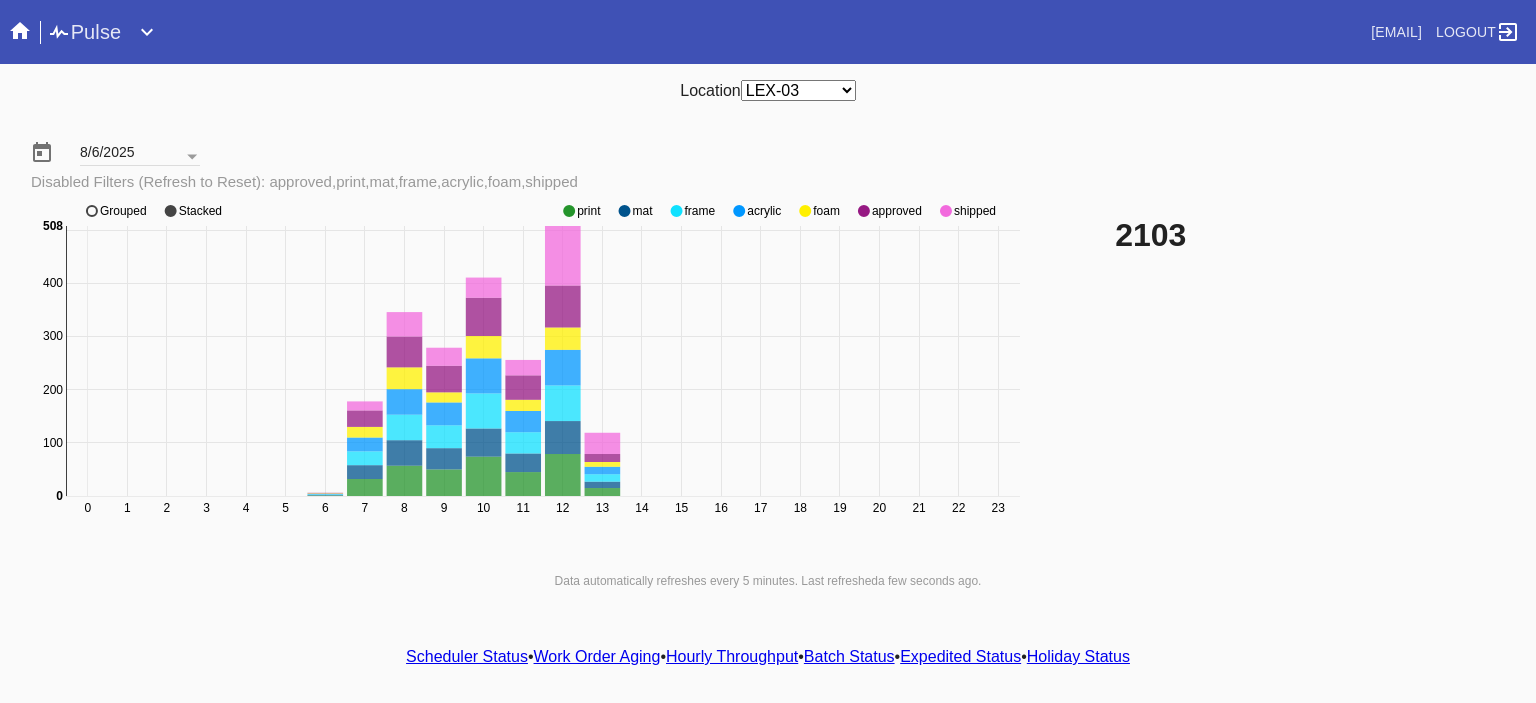 click on "Scheduler Status  •  Work Order Aging  •  Hourly Throughput  •  Batch Status  •  Expedited Status  •  Holiday Status" at bounding box center [768, 657] 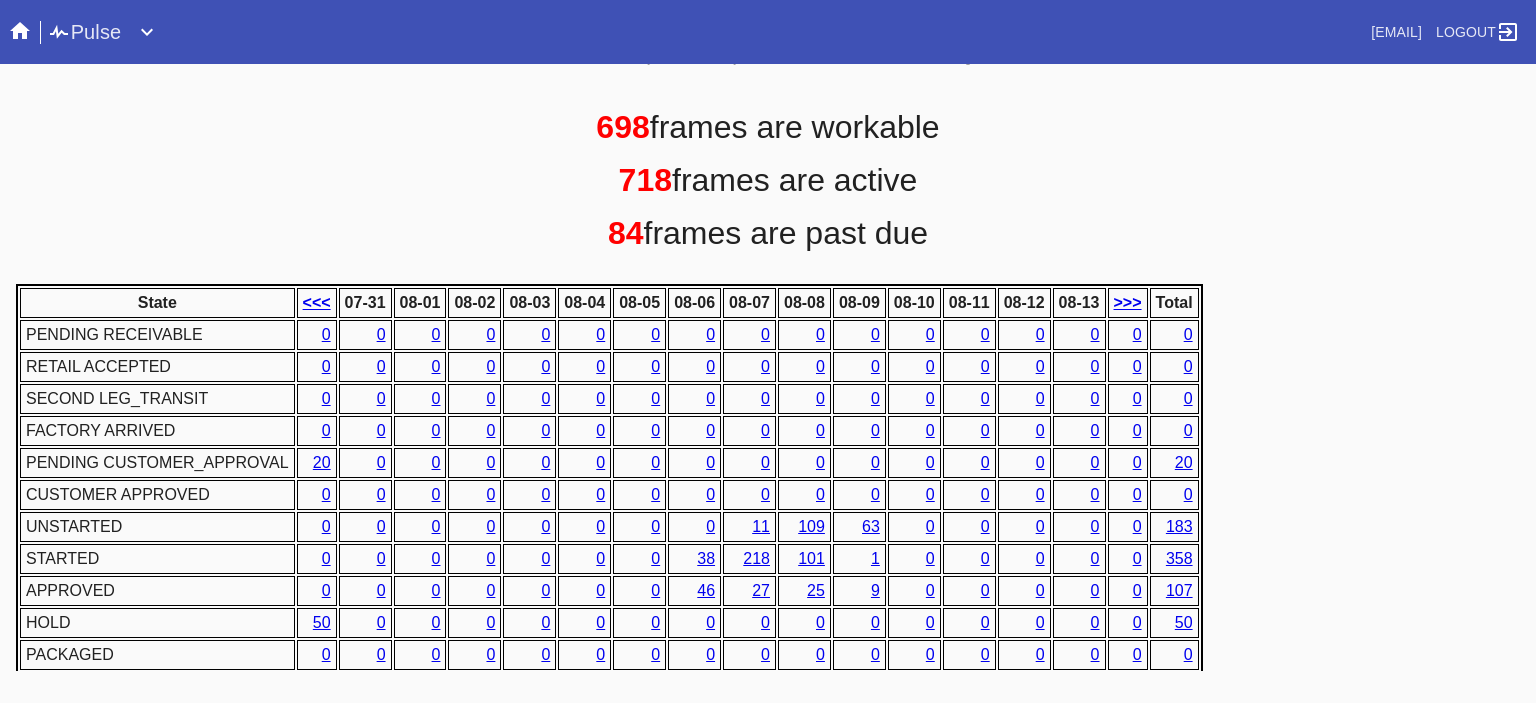 scroll, scrollTop: 936, scrollLeft: 0, axis: vertical 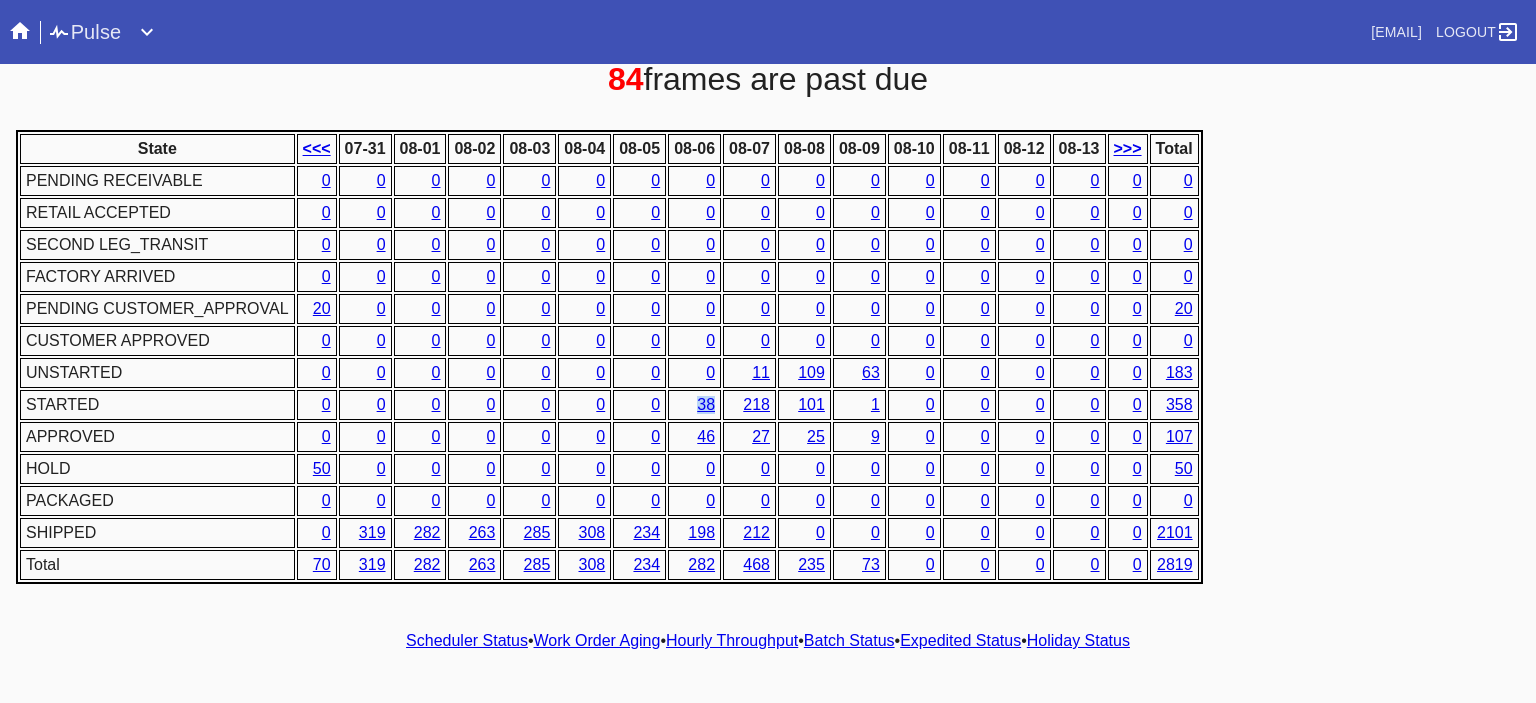 drag, startPoint x: 687, startPoint y: 392, endPoint x: 714, endPoint y: 395, distance: 27.166155 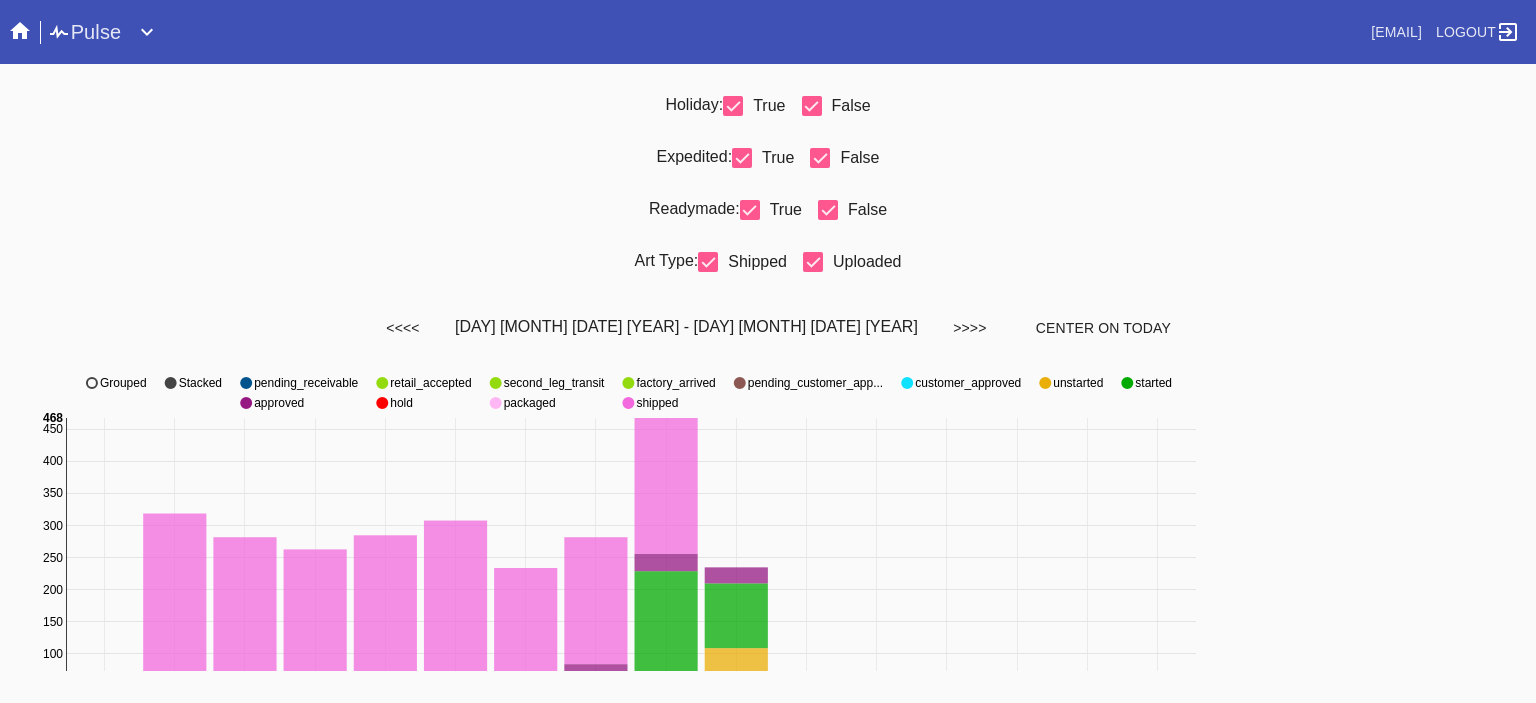 scroll, scrollTop: 0, scrollLeft: 0, axis: both 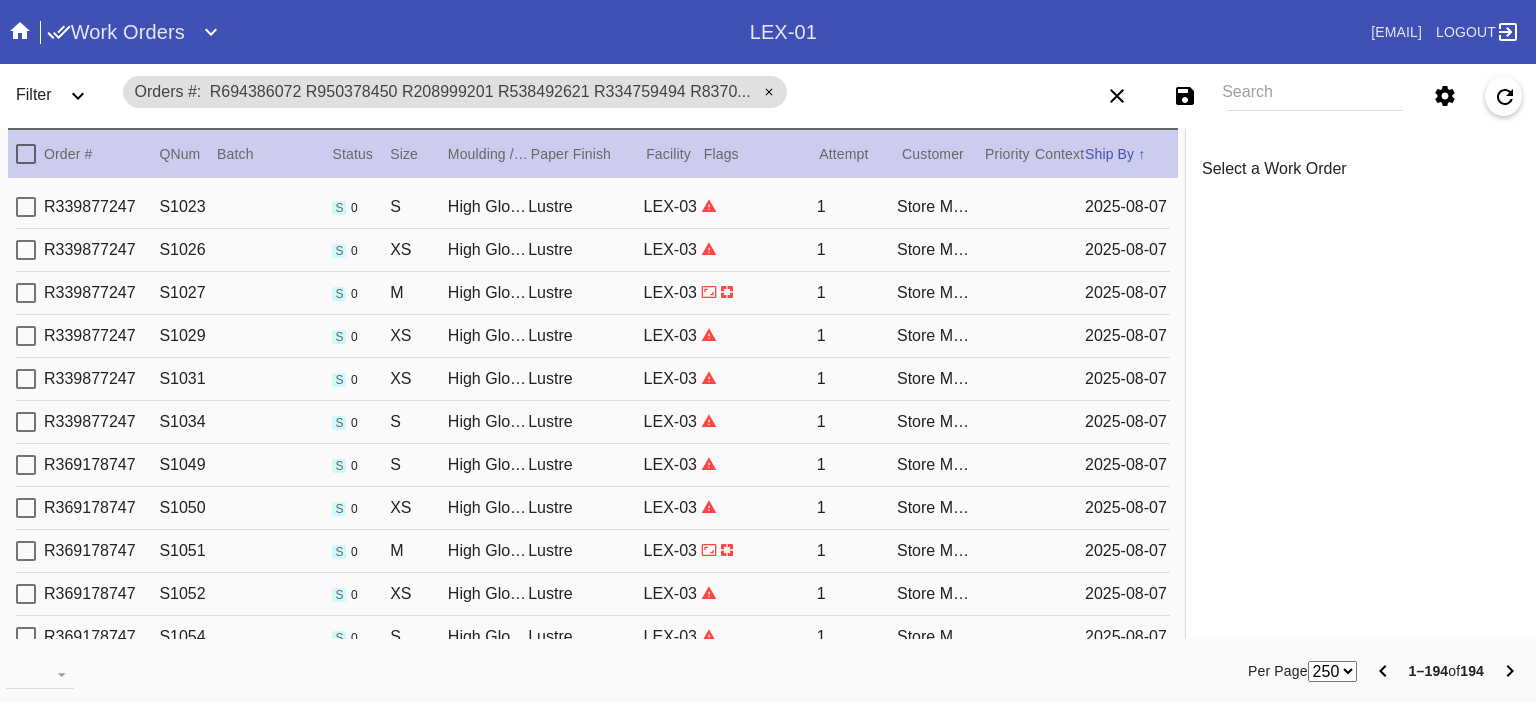 click at bounding box center [26, 154] 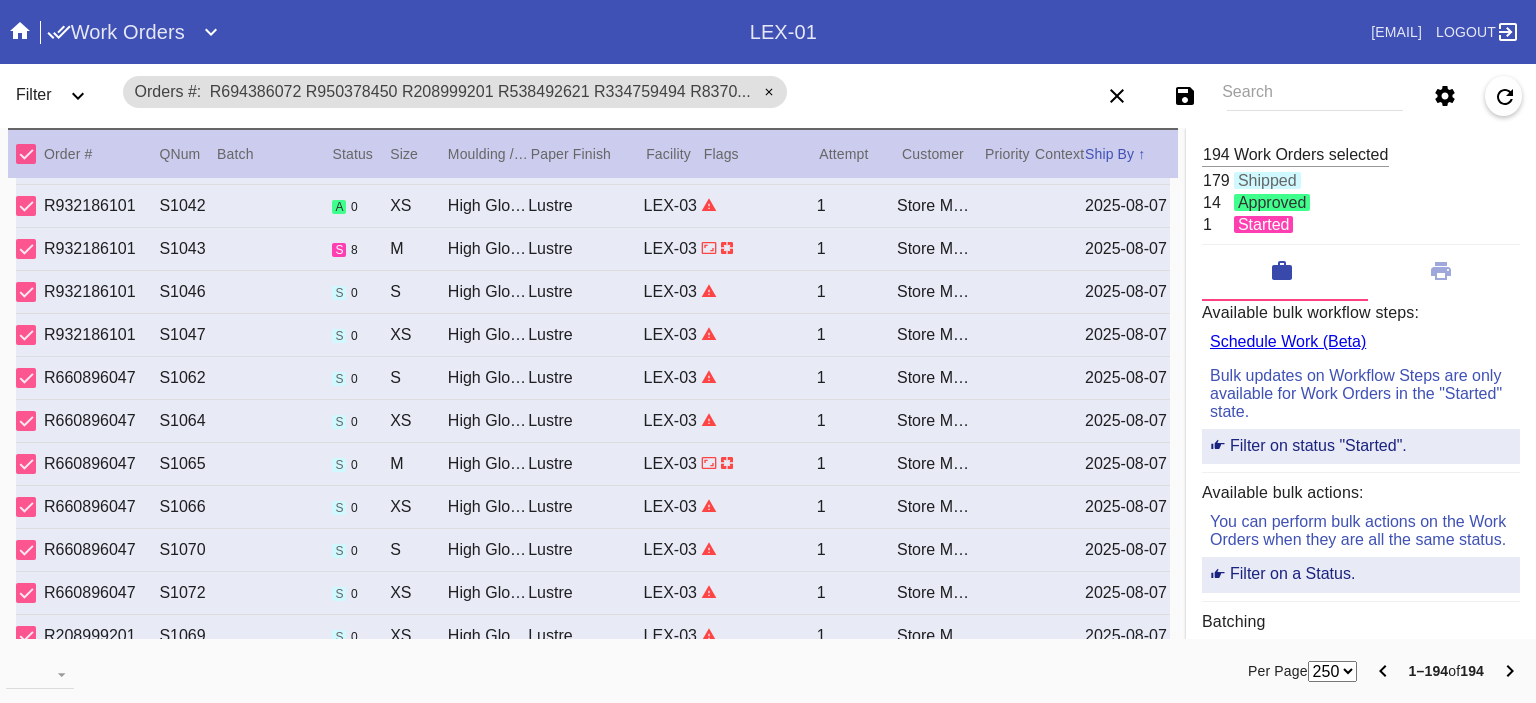 scroll, scrollTop: 5890, scrollLeft: 0, axis: vertical 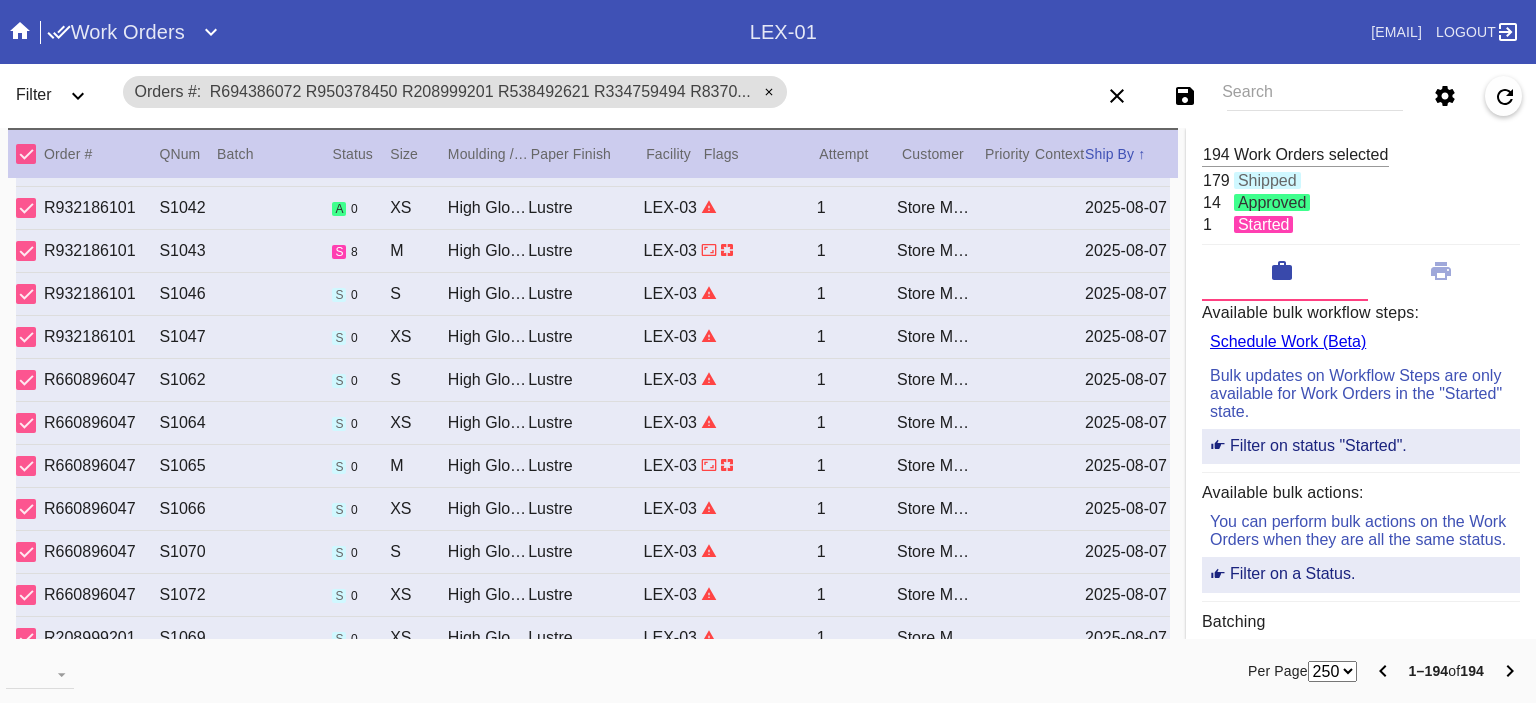 click at bounding box center (26, 154) 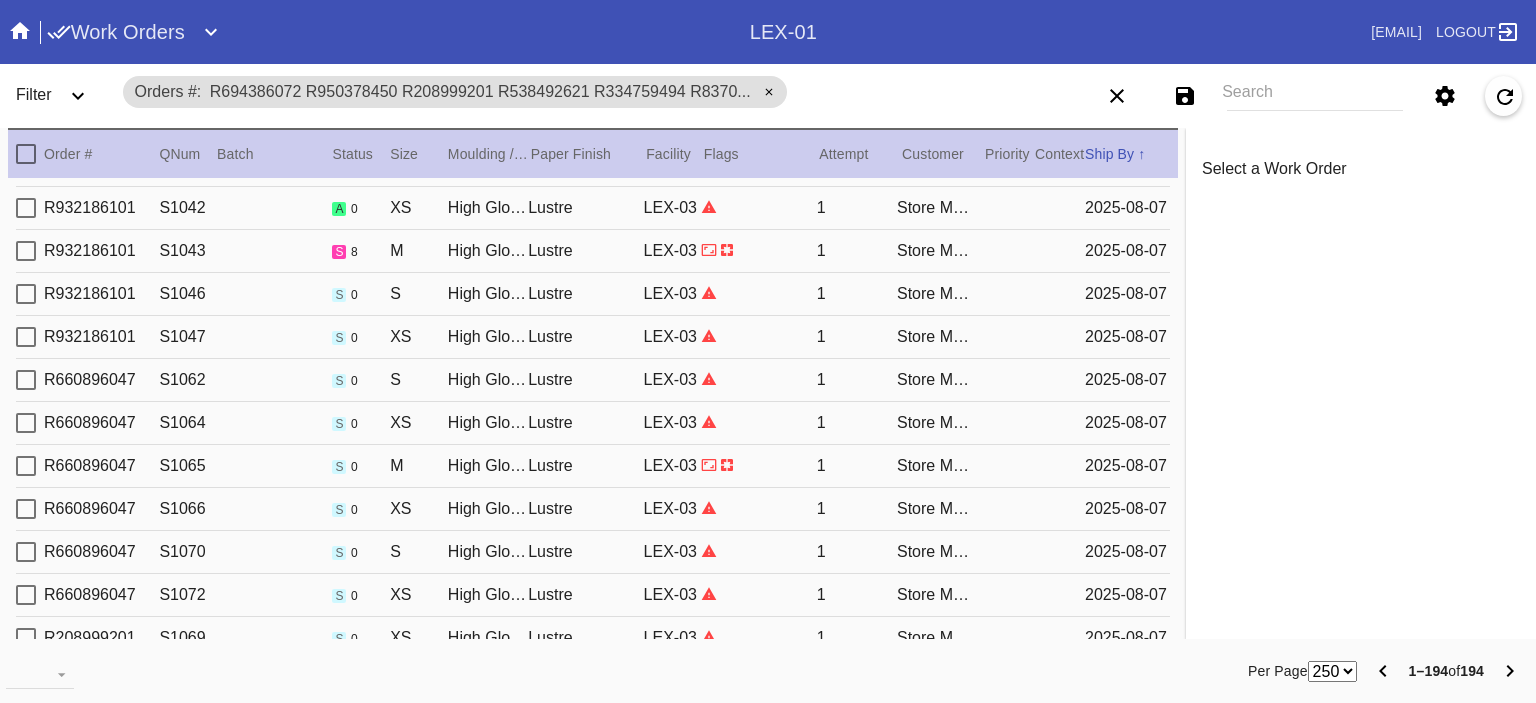 click on "R932186101 S1043 s   8 M High Gloss Soft Green / Dove White Lustre LEX-03 1 Store Manager
2025-08-07" at bounding box center [593, 251] 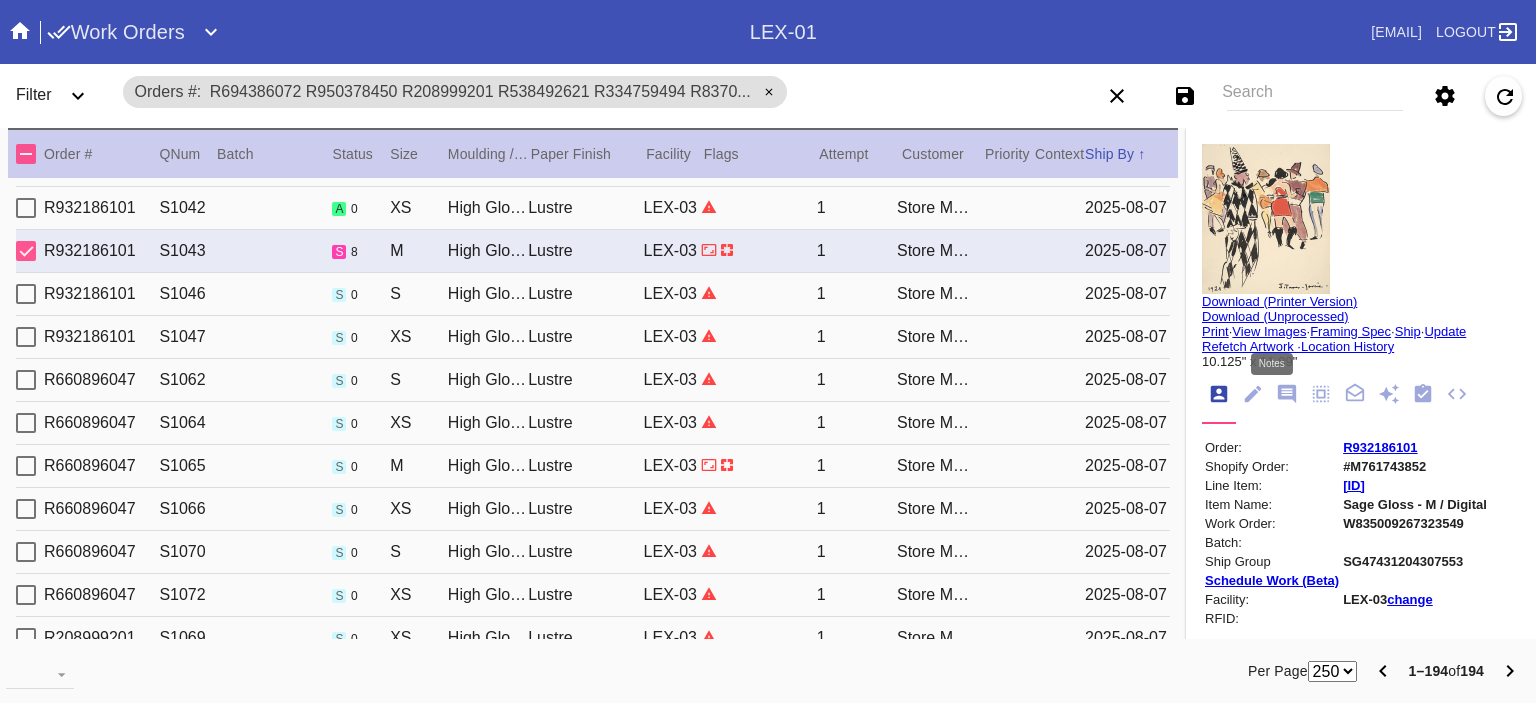 click 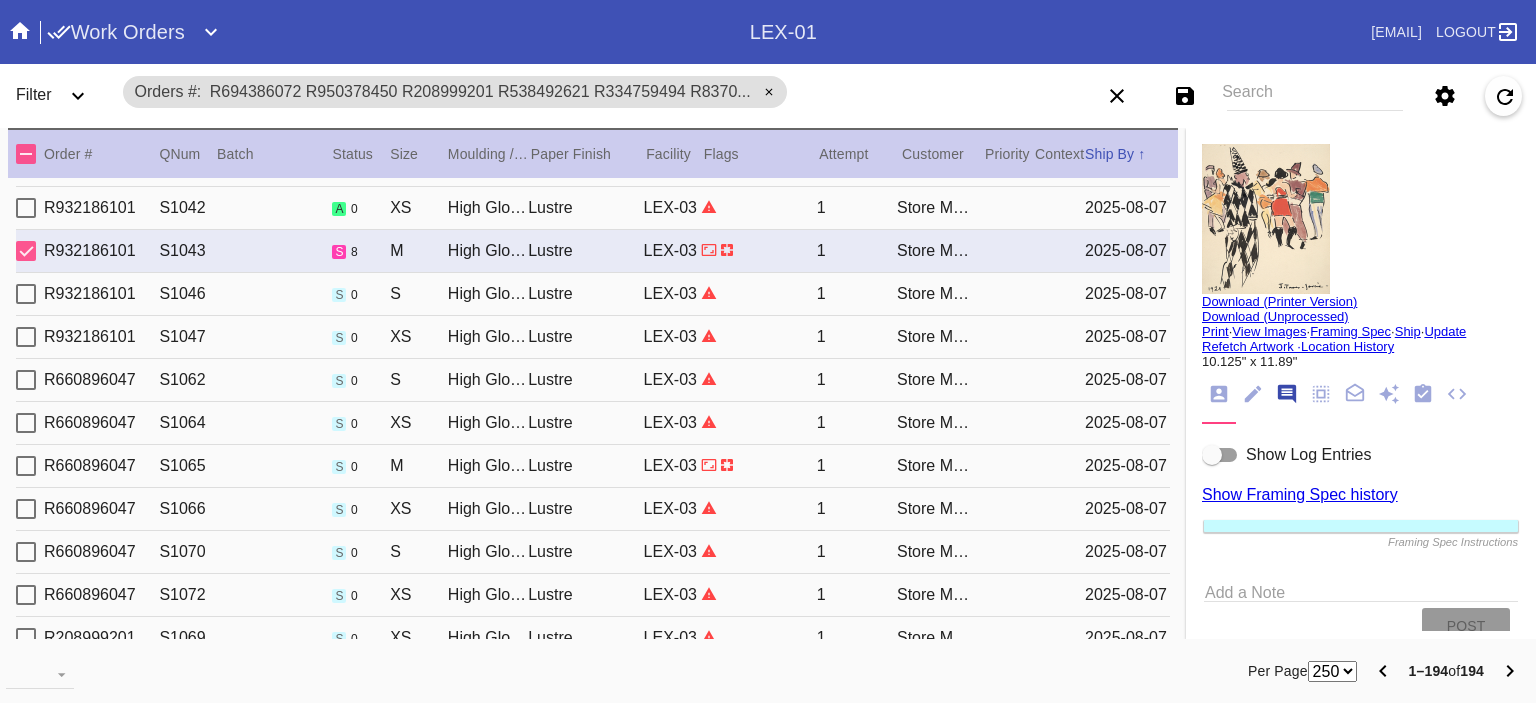 scroll, scrollTop: 123, scrollLeft: 0, axis: vertical 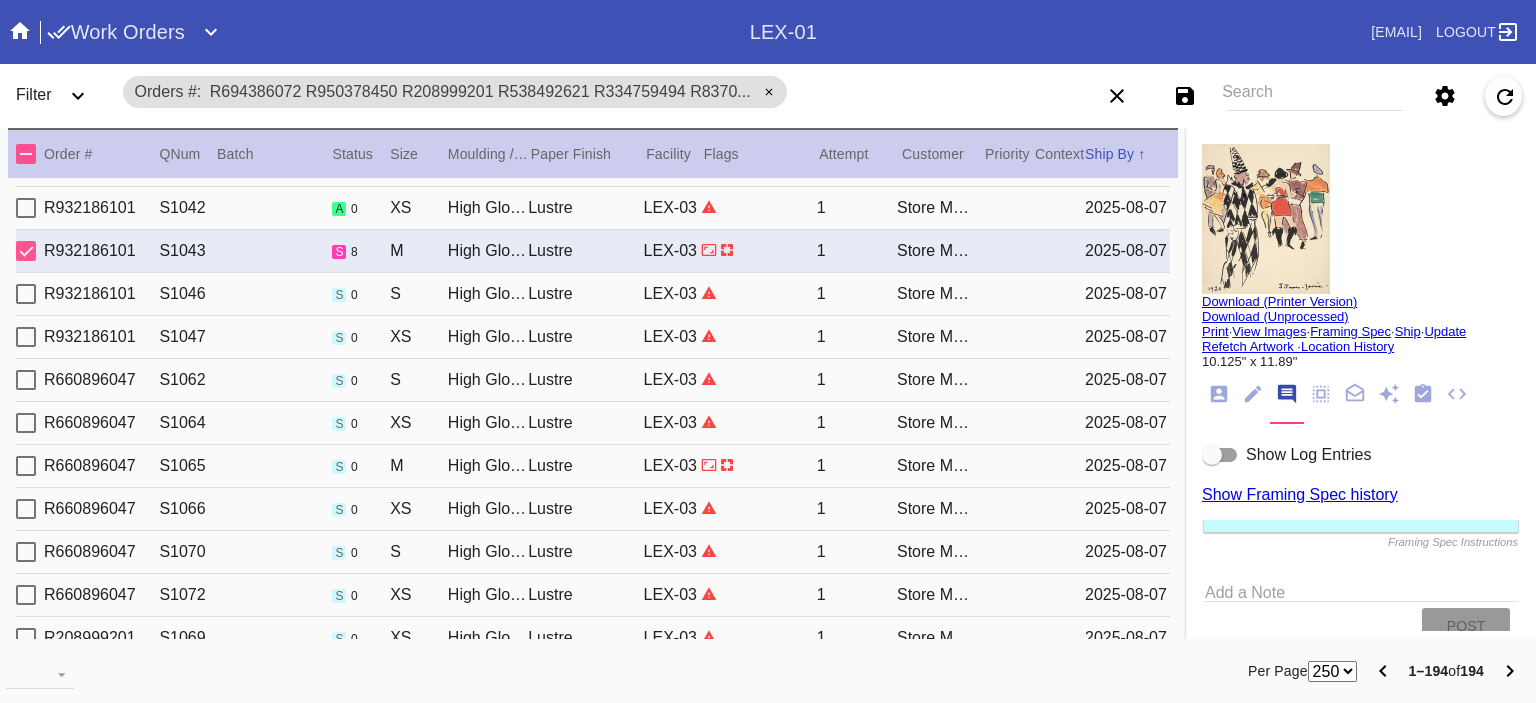 click on "Show Log Entries" at bounding box center (1308, 454) 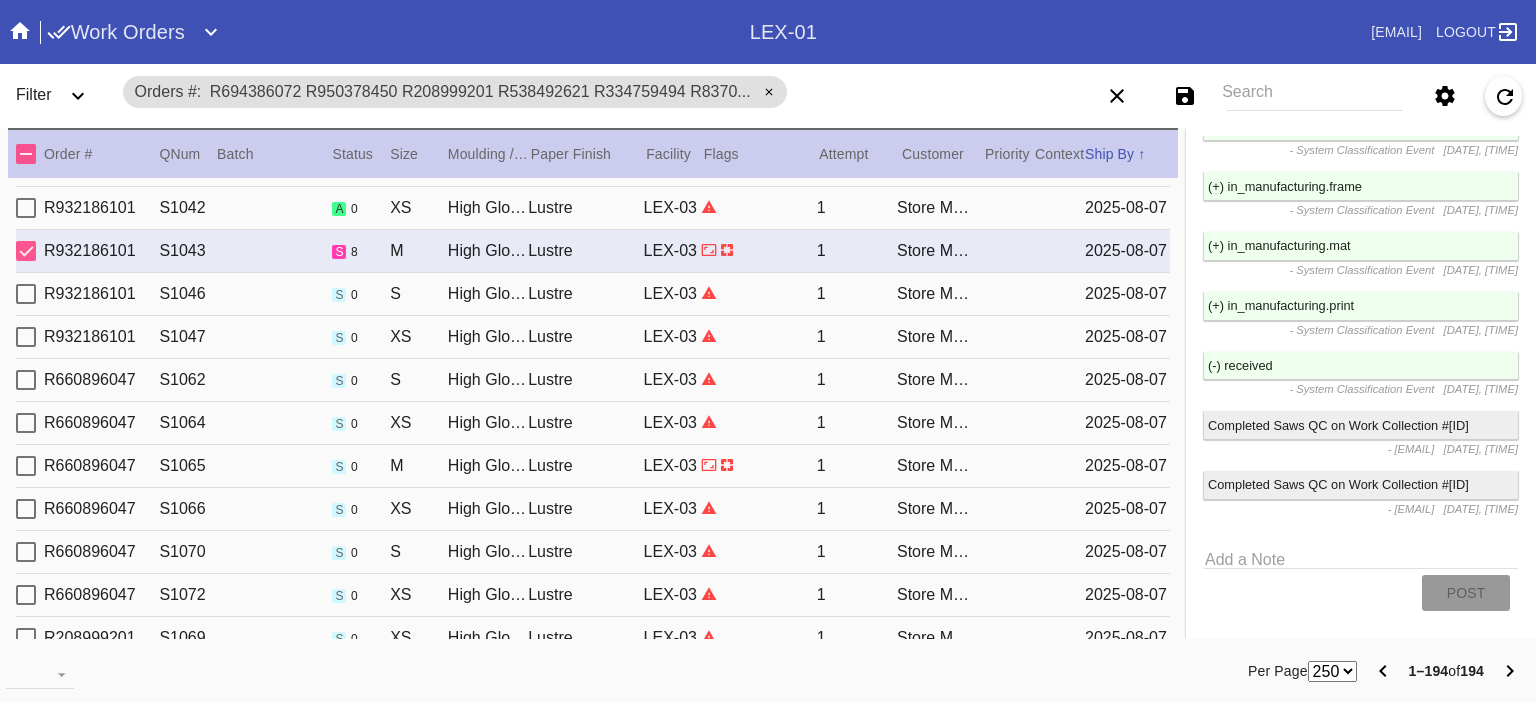 scroll, scrollTop: 2116, scrollLeft: 0, axis: vertical 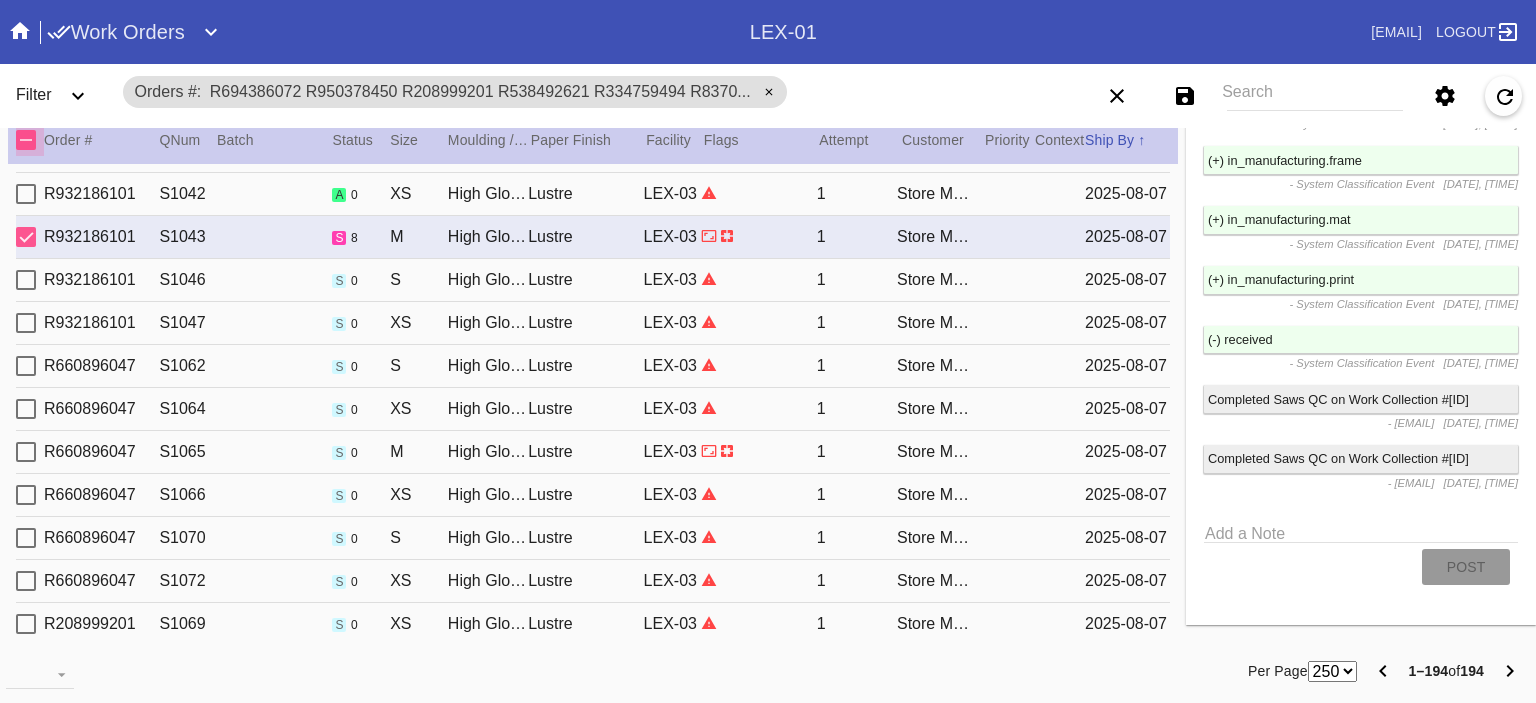 click at bounding box center (26, 140) 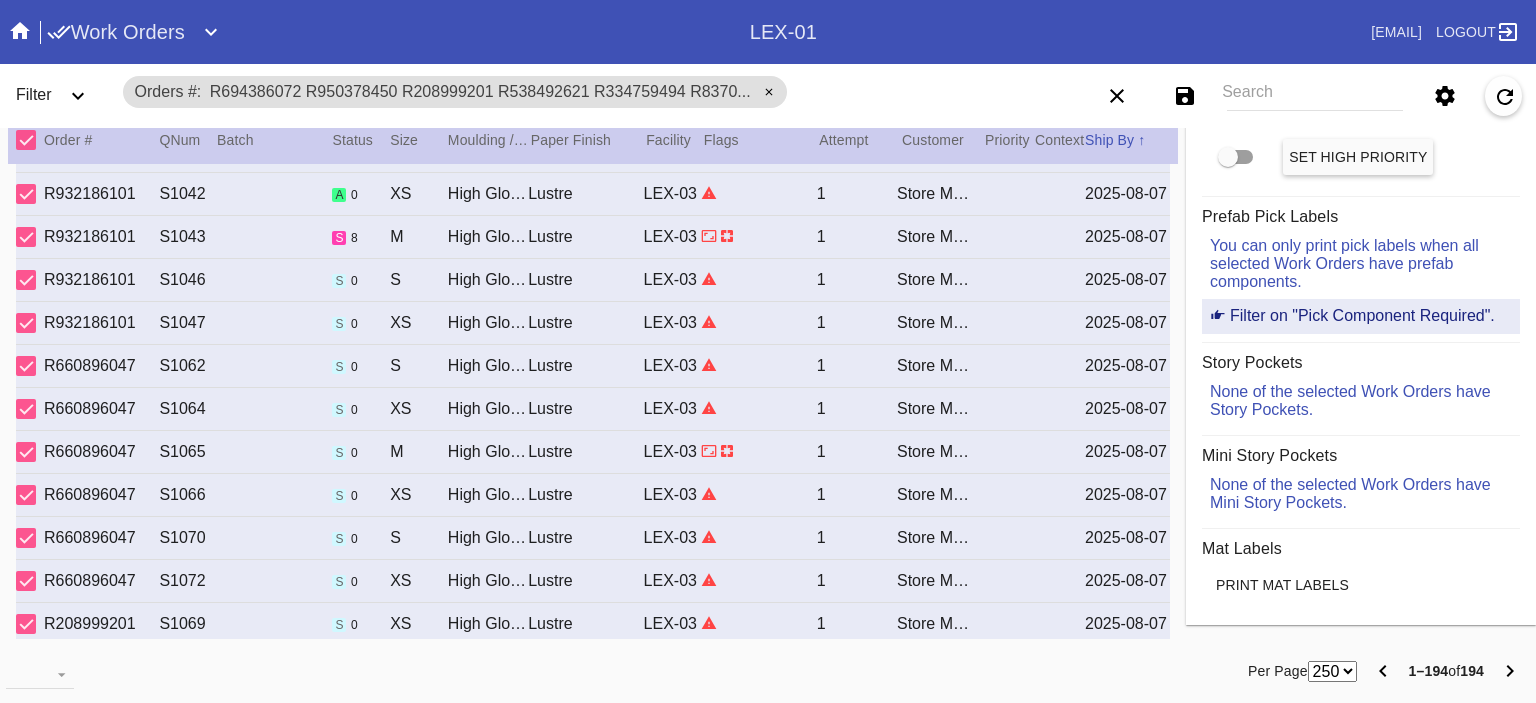 scroll, scrollTop: 0, scrollLeft: 0, axis: both 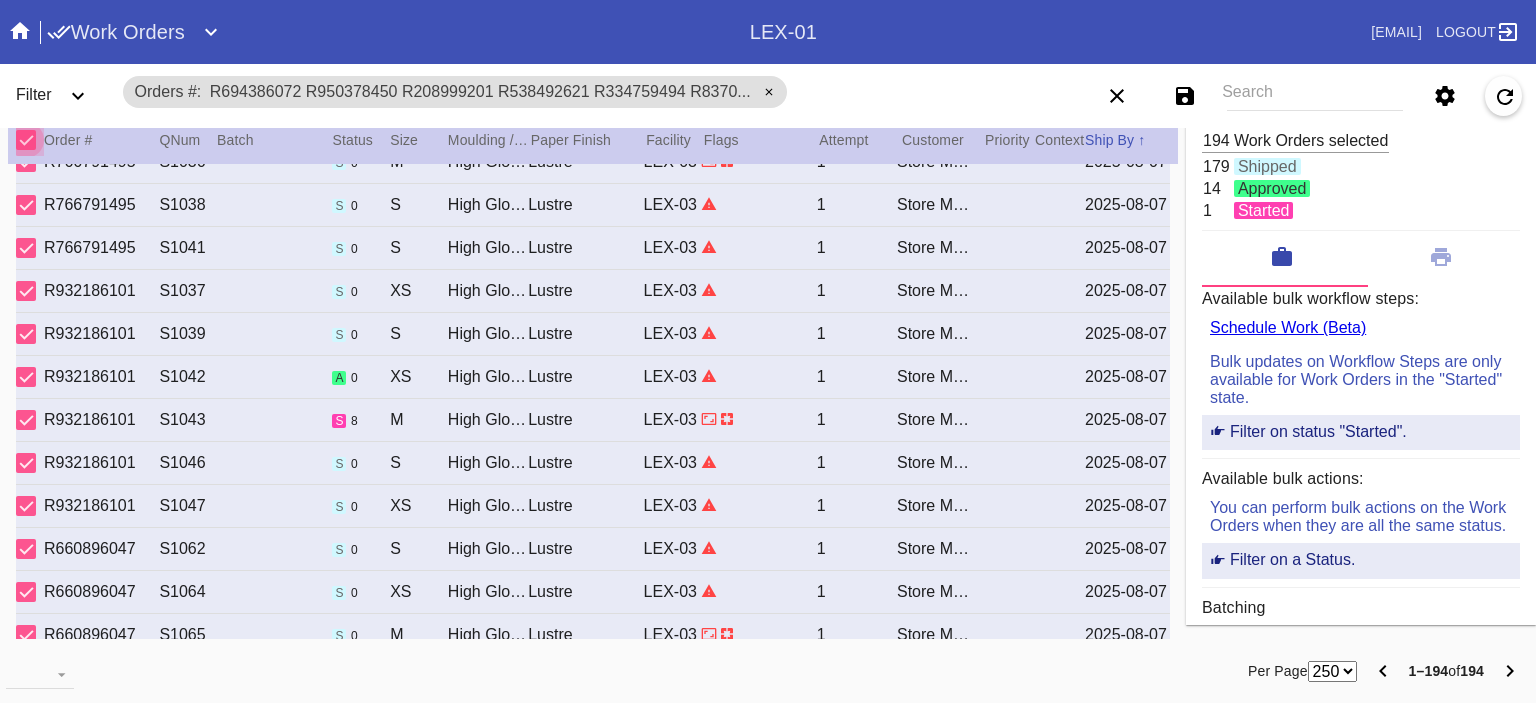 click at bounding box center (26, 140) 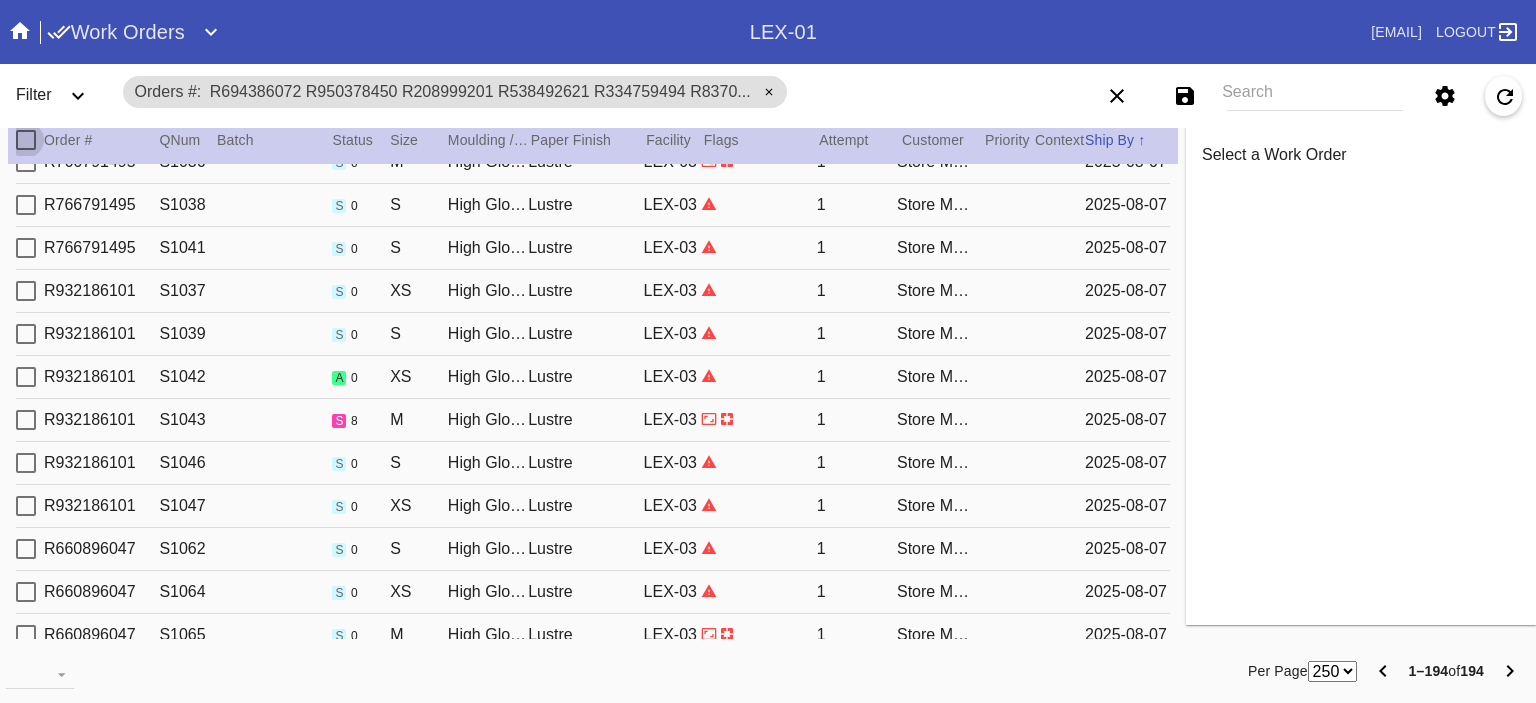 click on "Lustre" at bounding box center [585, 420] 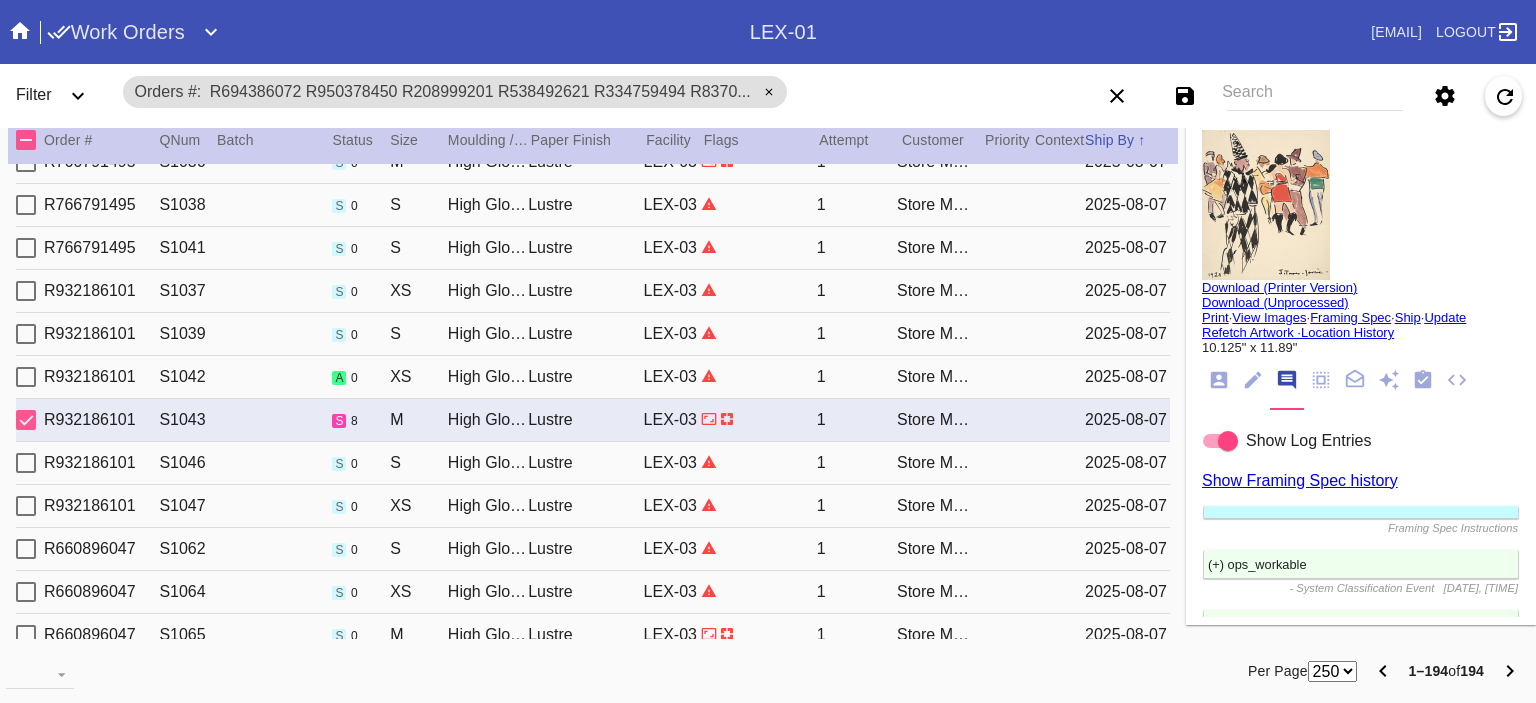 click on "Print" at bounding box center (1215, 317) 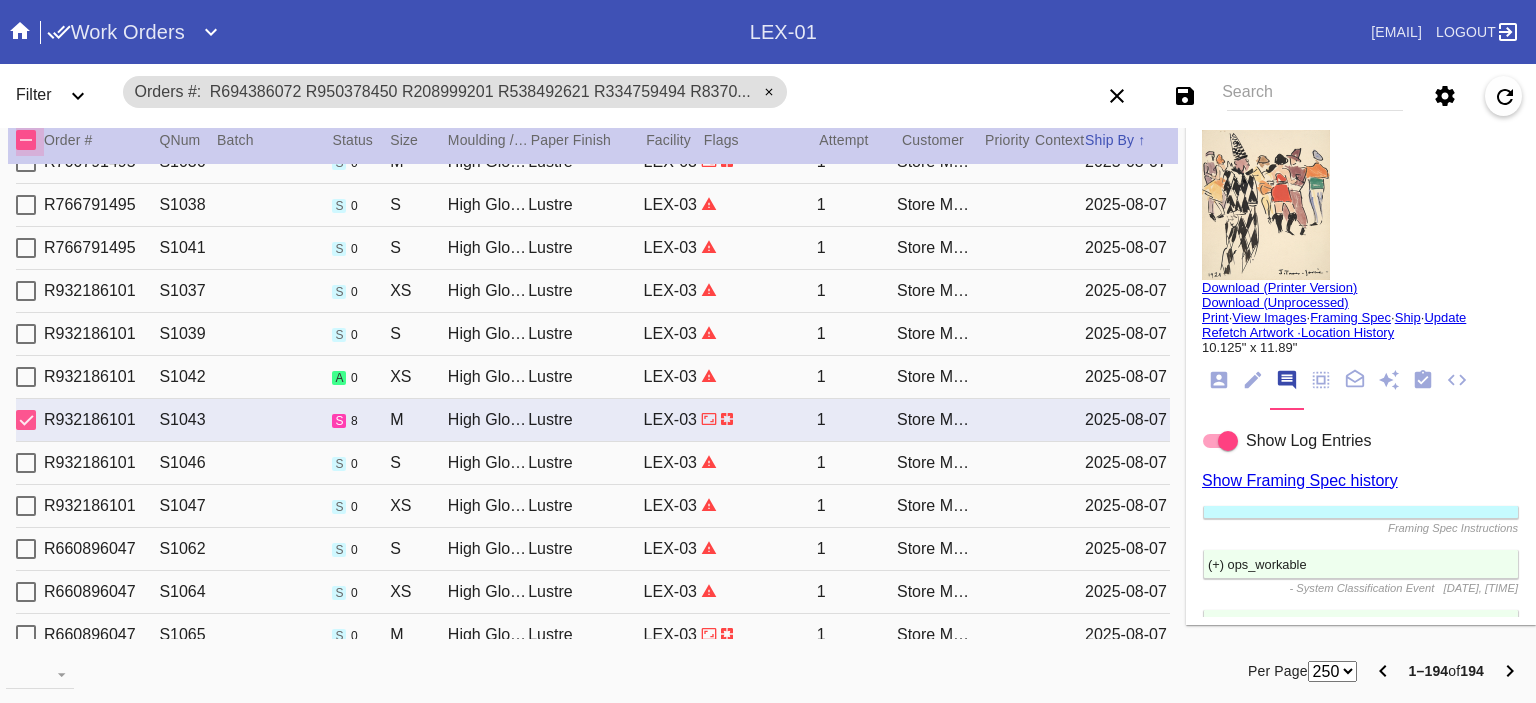 click at bounding box center [26, 140] 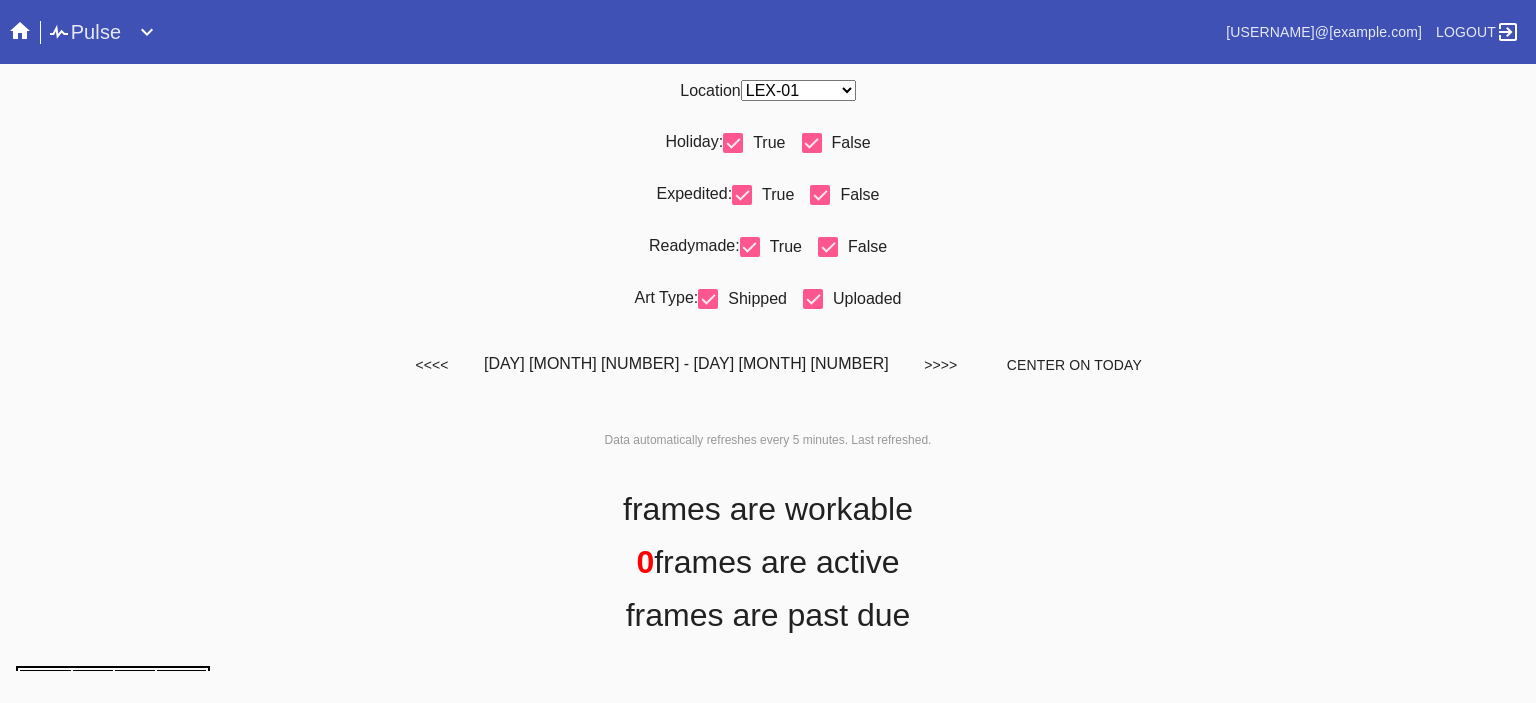 scroll, scrollTop: 0, scrollLeft: 0, axis: both 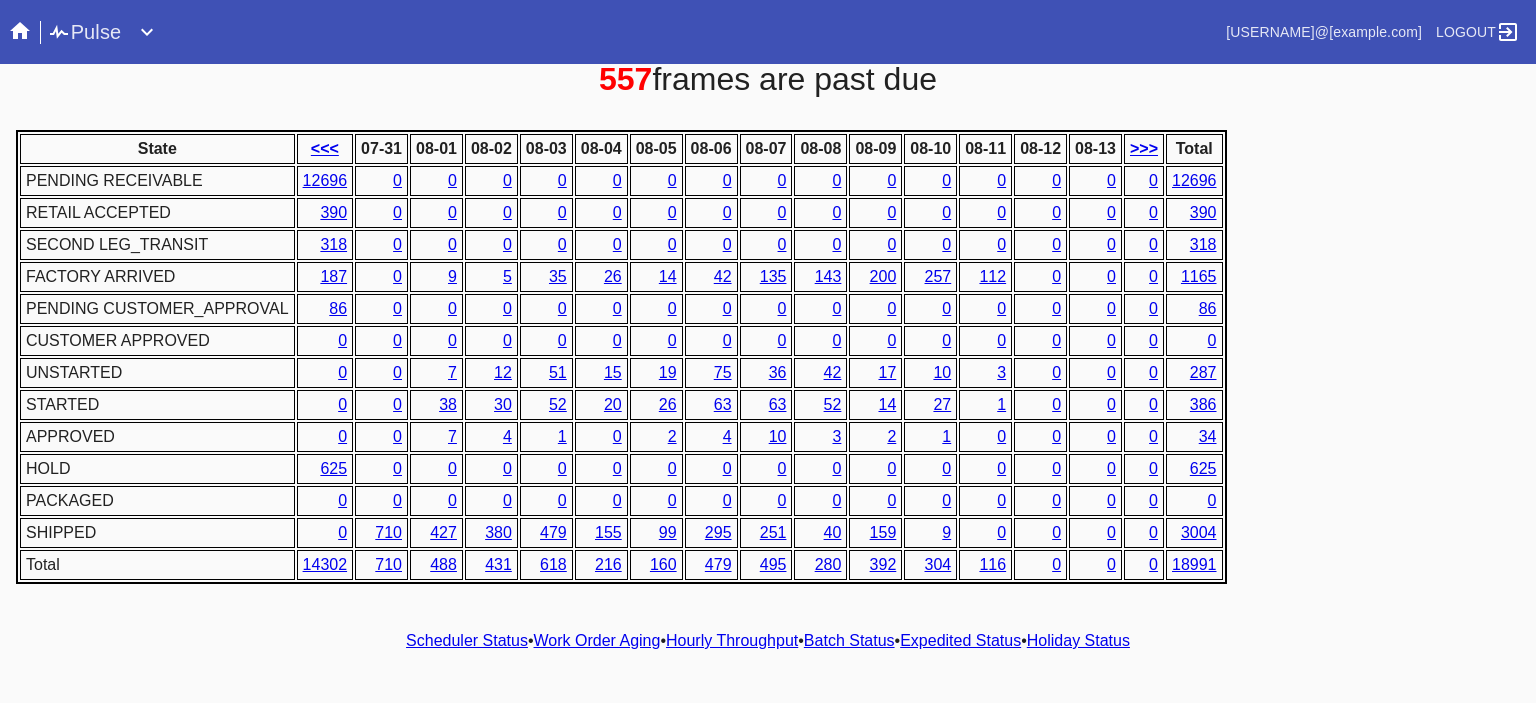 click on "Hourly Throughput" at bounding box center (732, 640) 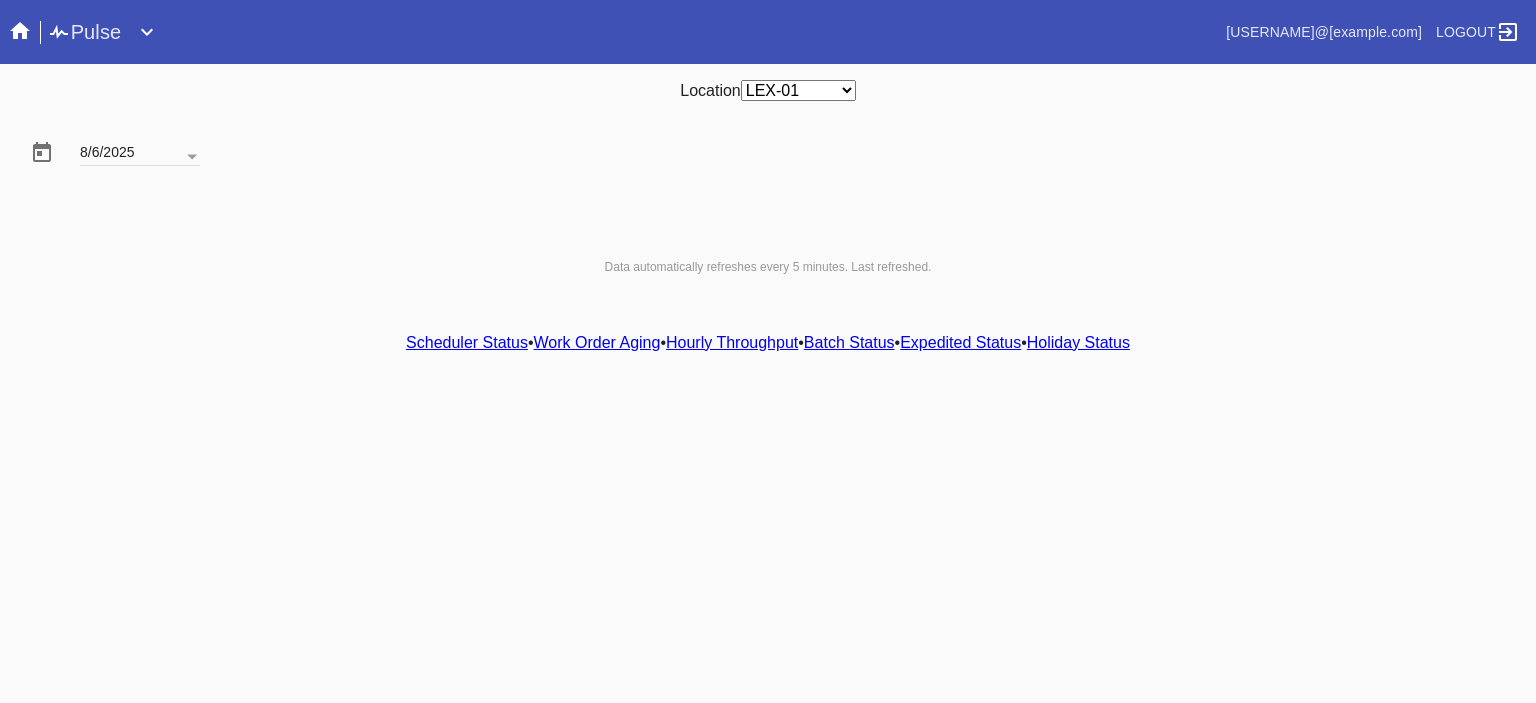 scroll, scrollTop: 0, scrollLeft: 0, axis: both 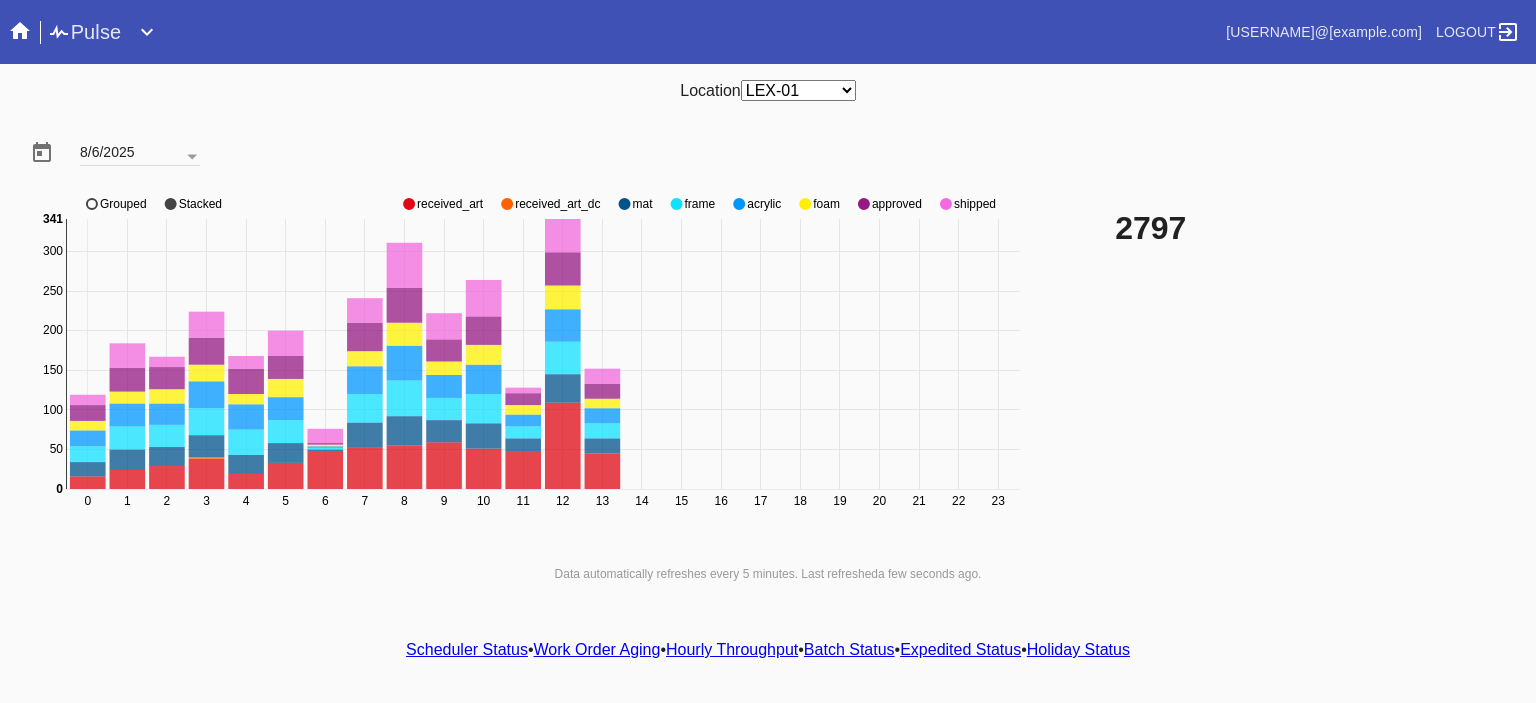 click on "shipped" 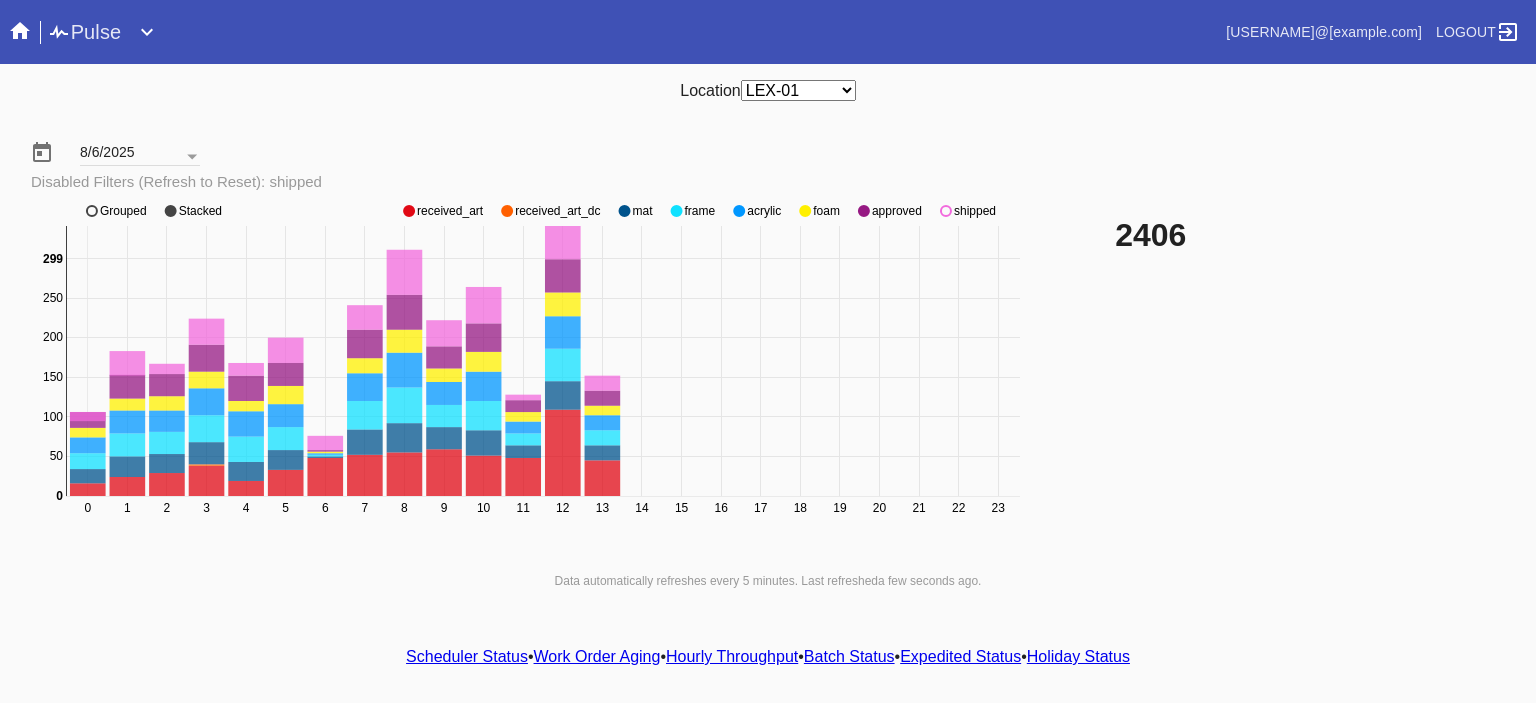 click on "shipped" 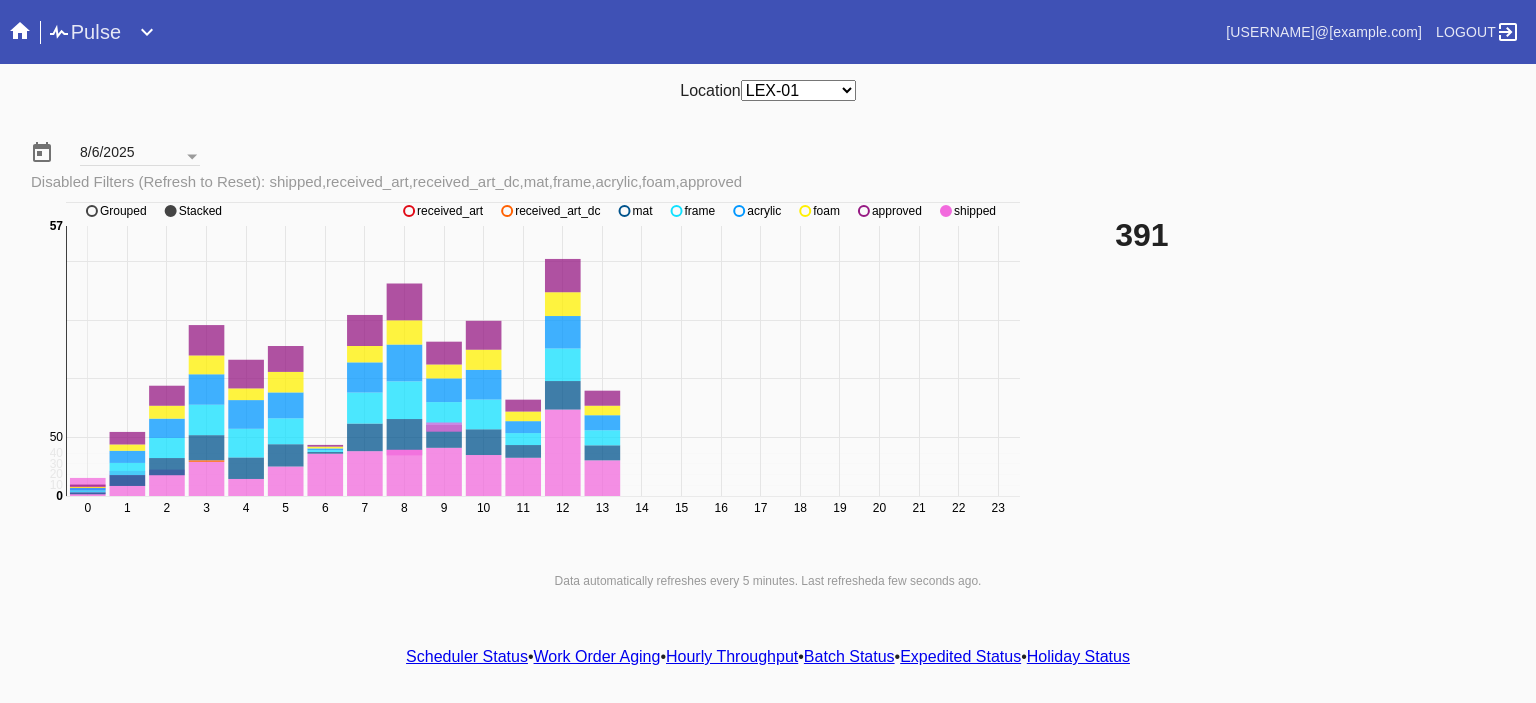 click on "shipped" 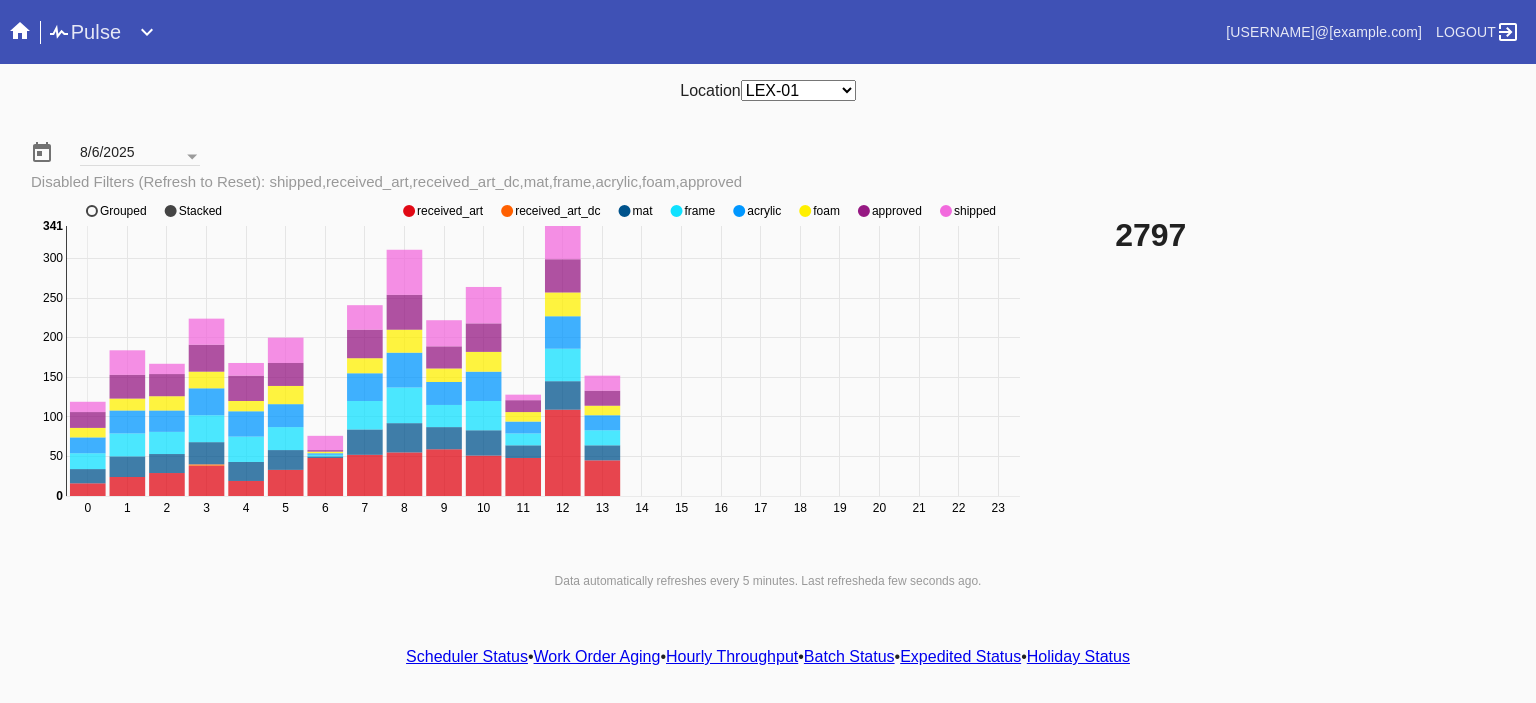 click on "shipped" 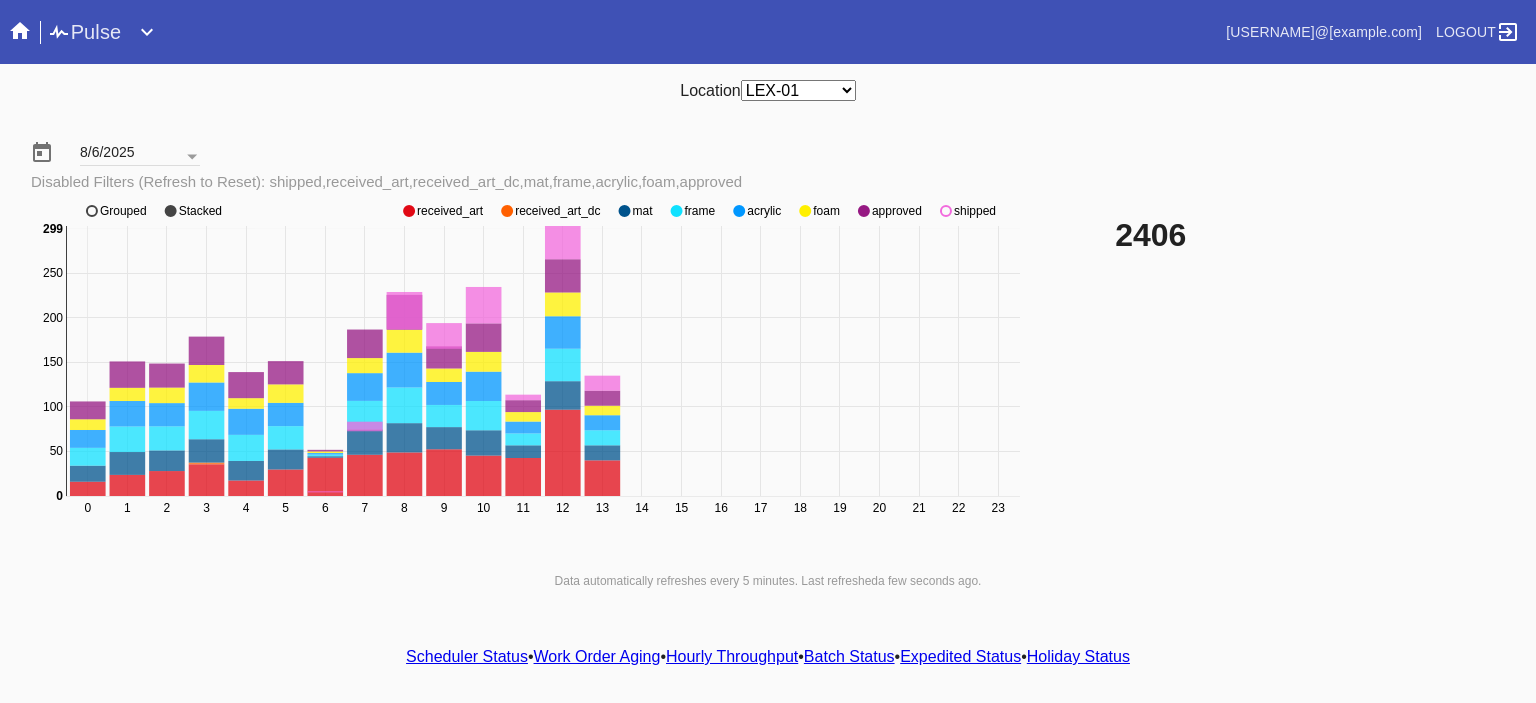 click on "shipped" 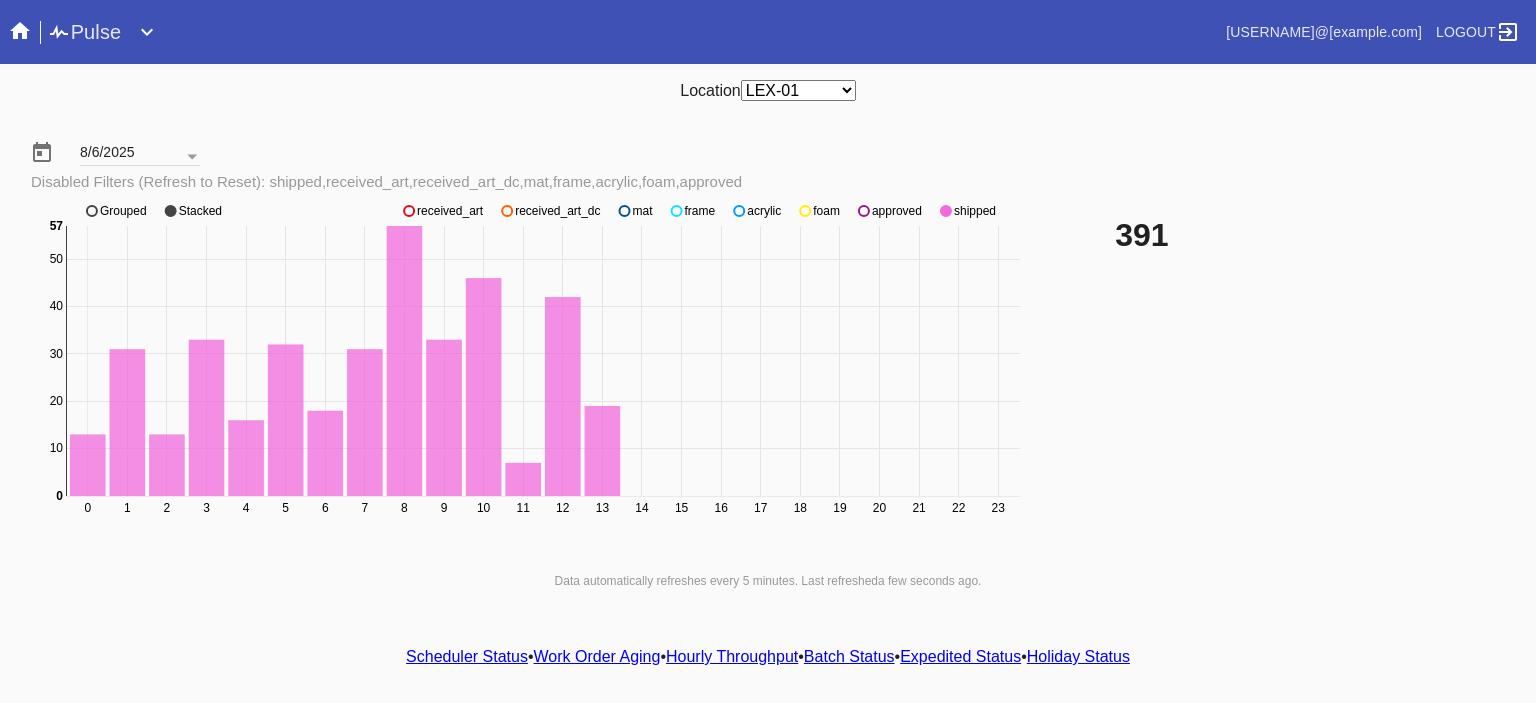 click on "shipped" 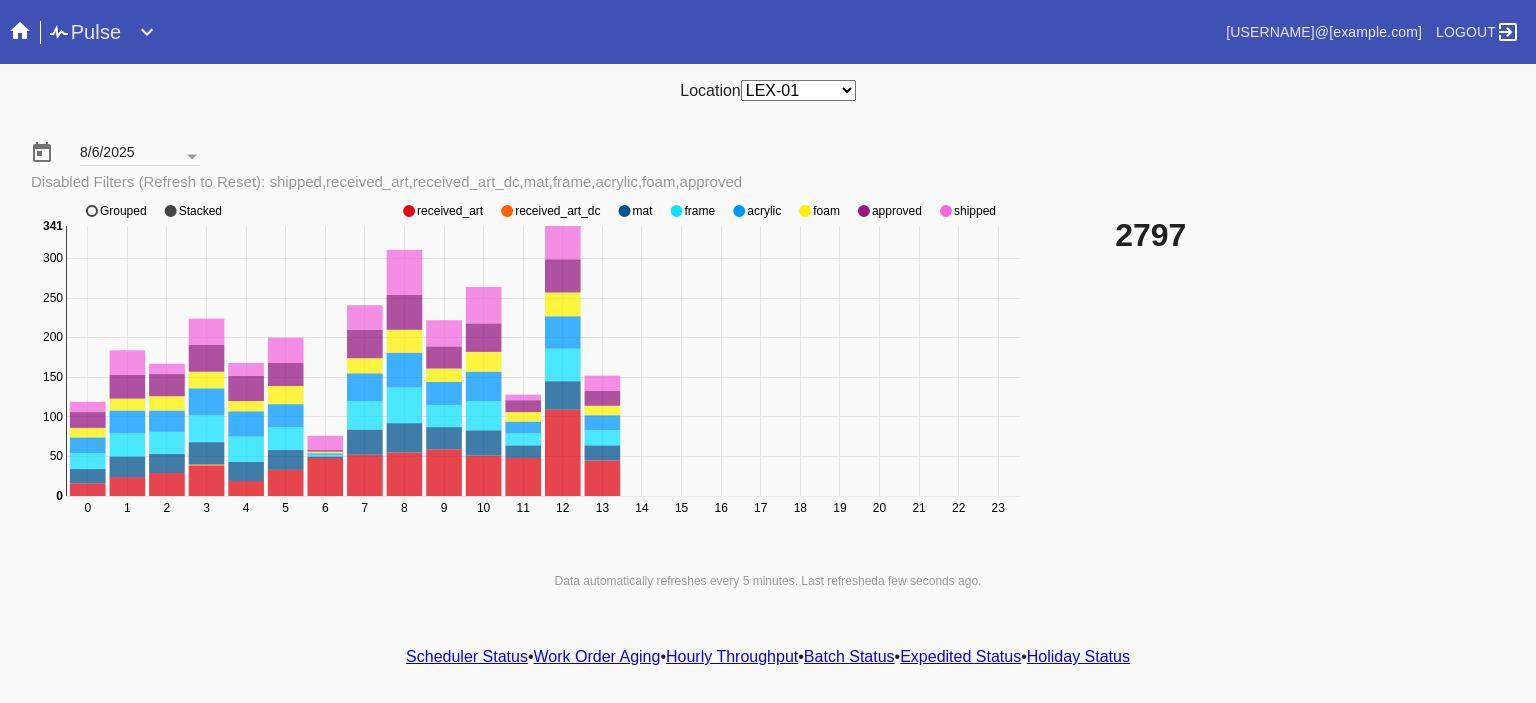 click 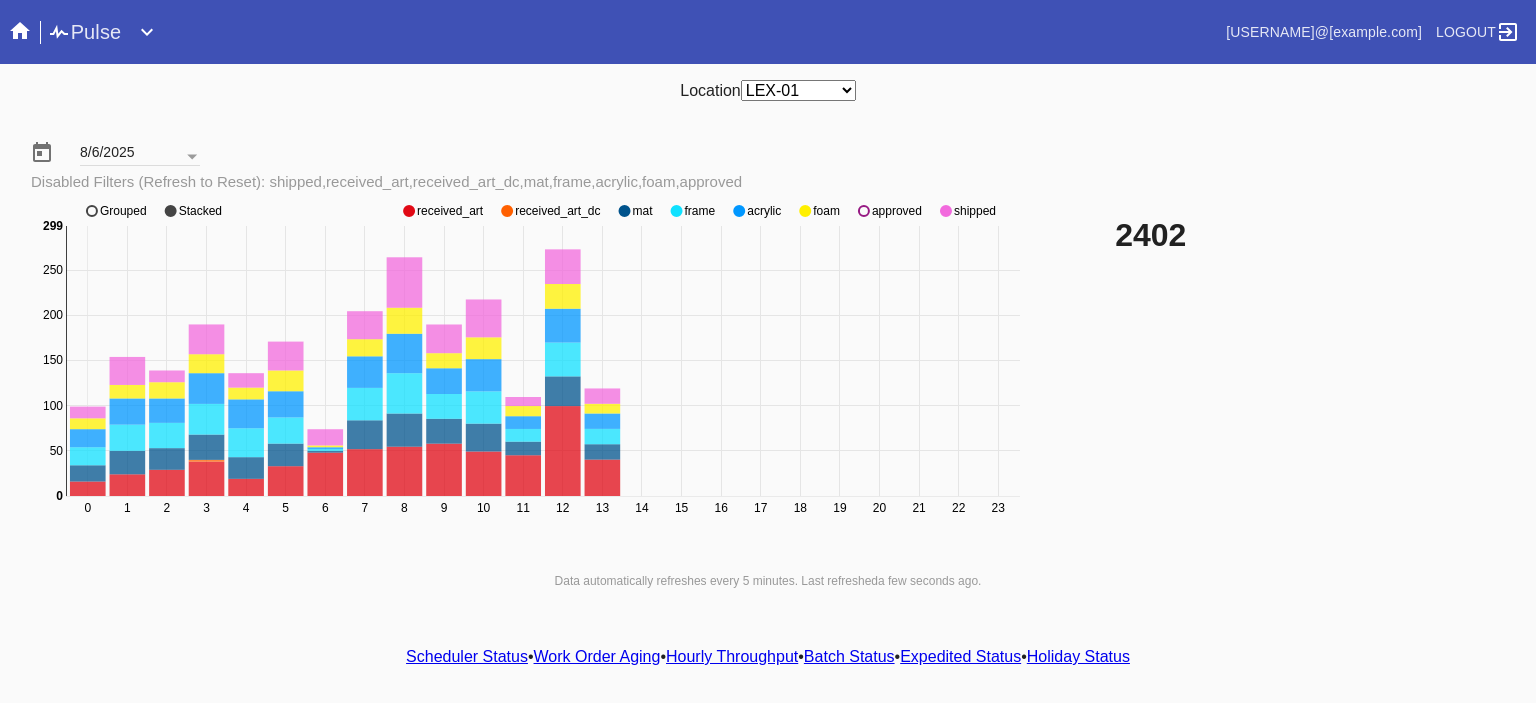 click 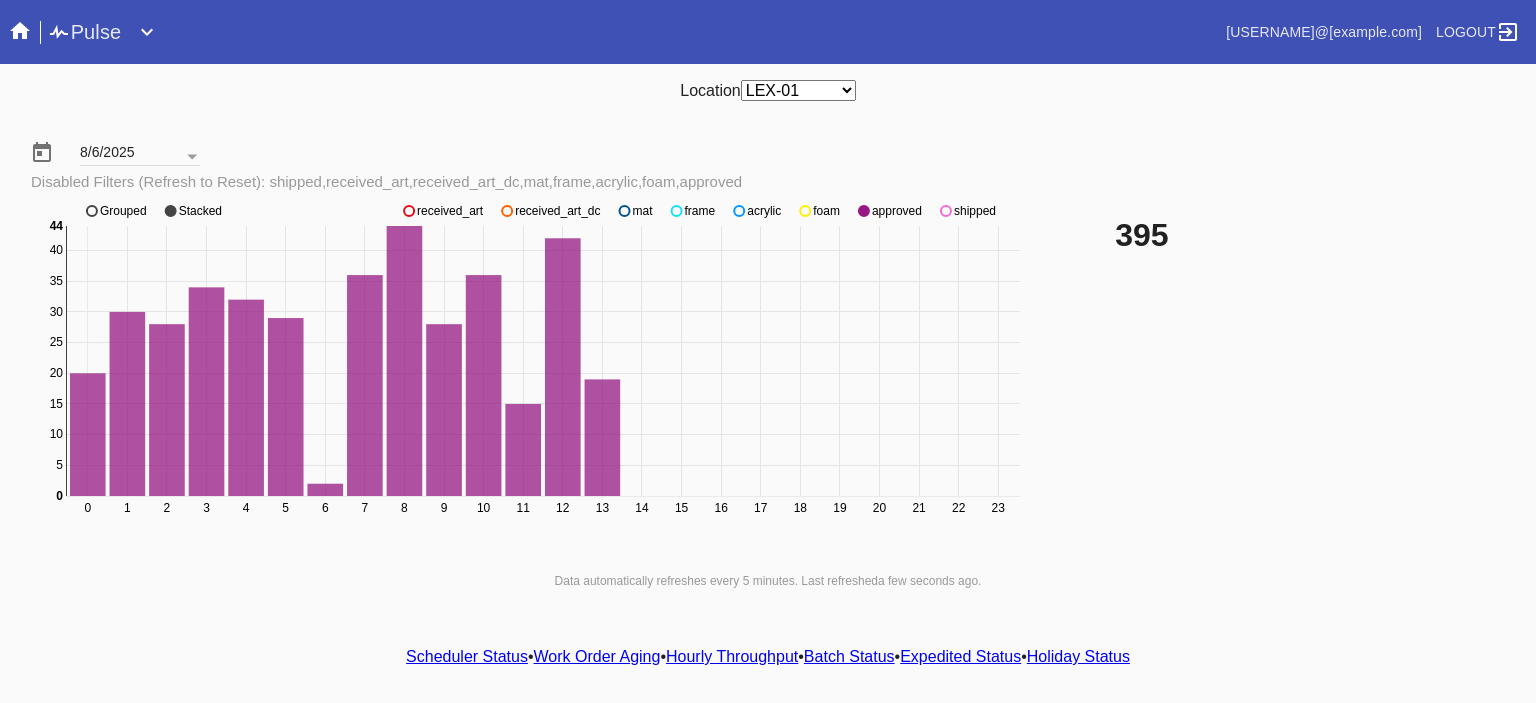 click 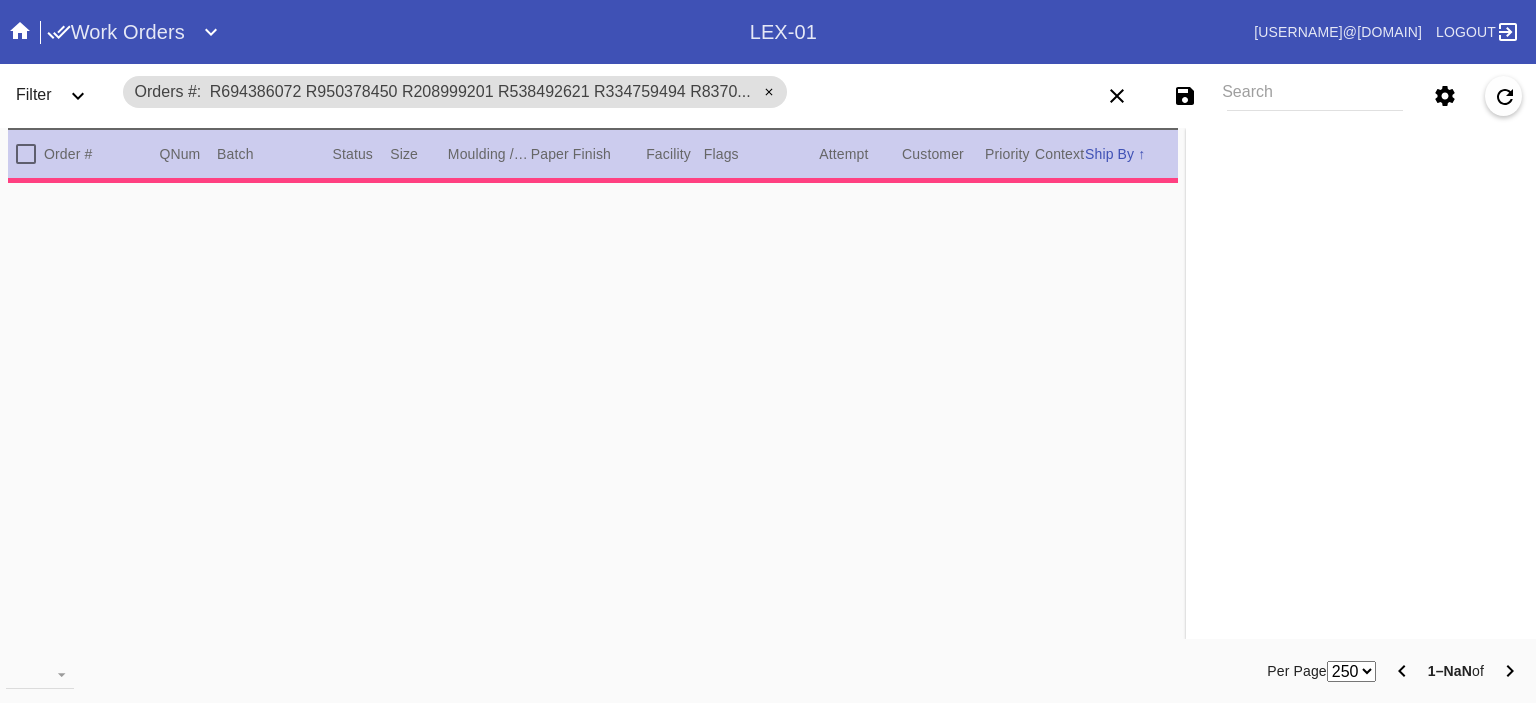 scroll, scrollTop: 0, scrollLeft: 0, axis: both 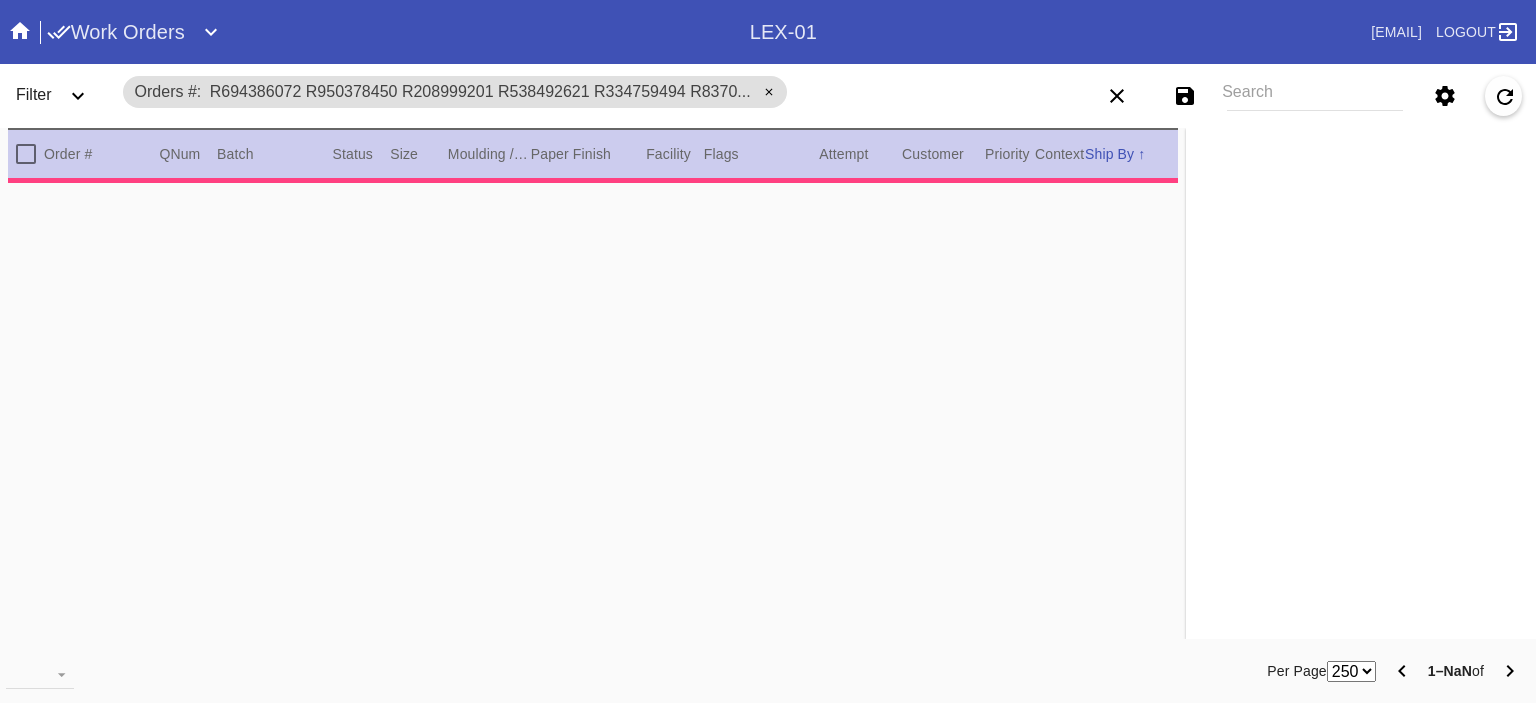 click on "Order #  QNum Batch  Status
Size
↑
↓
Moulding / Mat Paper Finish  Facility Flags Attempt Customer
Priority
↑
↓
Context
Ship By
↑
↓" at bounding box center [593, 153] 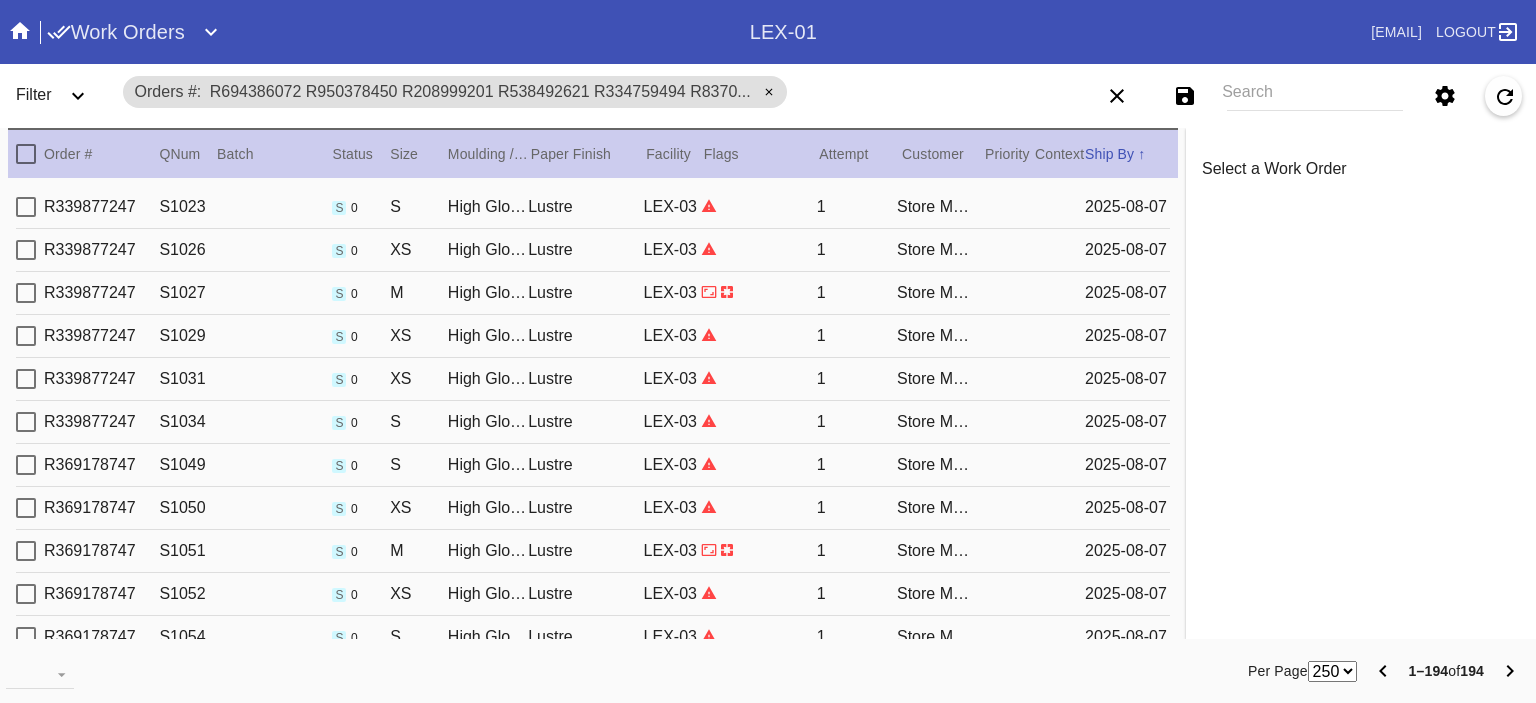 click at bounding box center [26, 154] 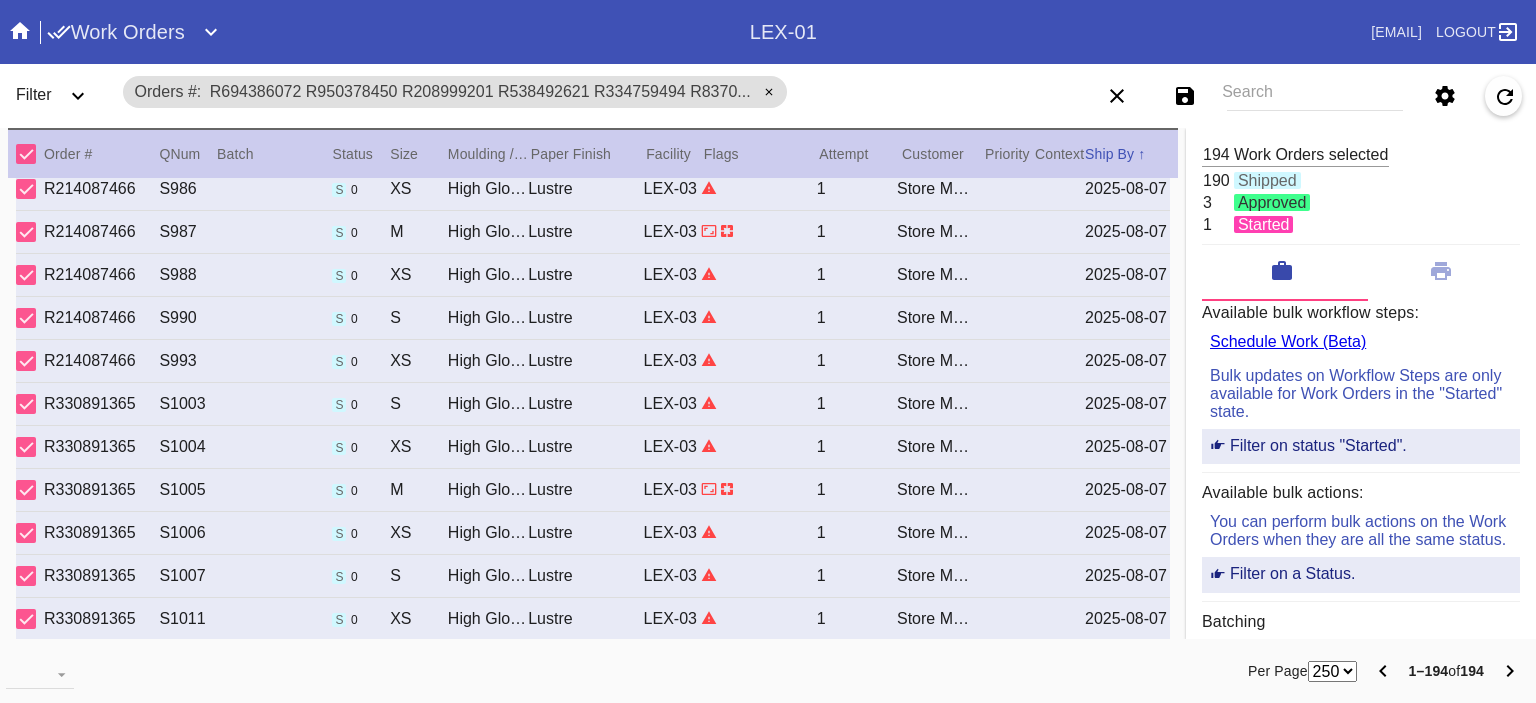 scroll, scrollTop: 4578, scrollLeft: 0, axis: vertical 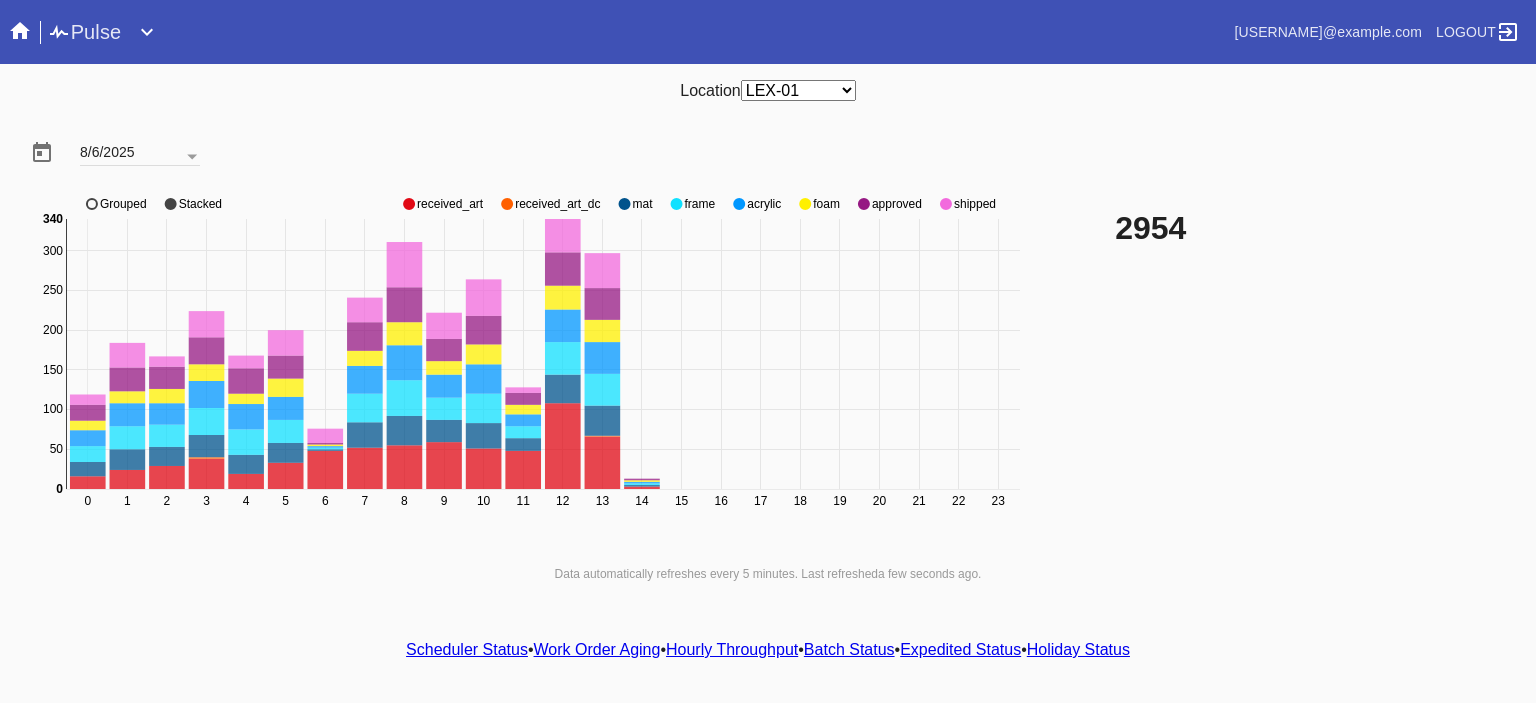 click on "Location   Any Location DCA-05 ELP-01 LAS-01 LEX-01 LEX-03" at bounding box center [768, 90] 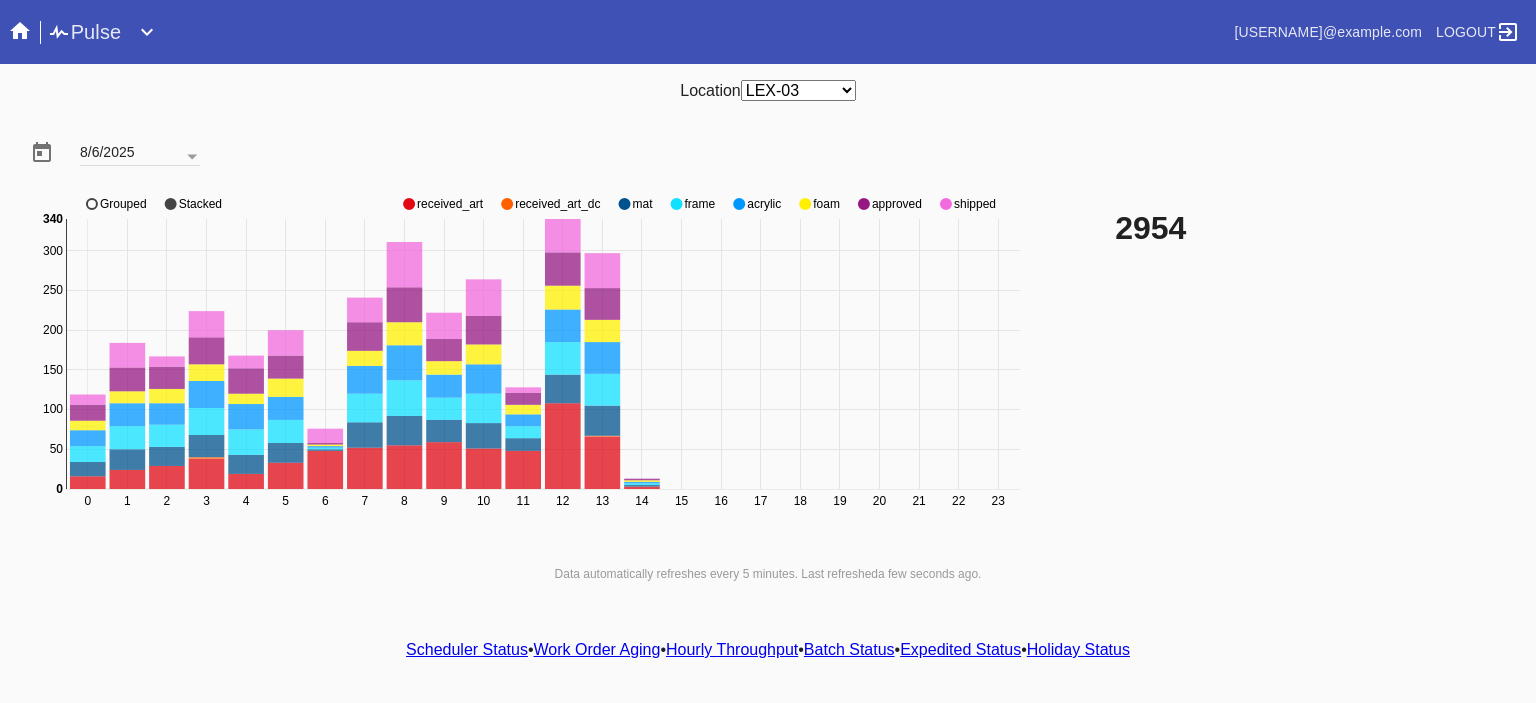 click on "Any Location DCA-05 ELP-01 LAS-01 LEX-01 LEX-03" at bounding box center [798, 90] 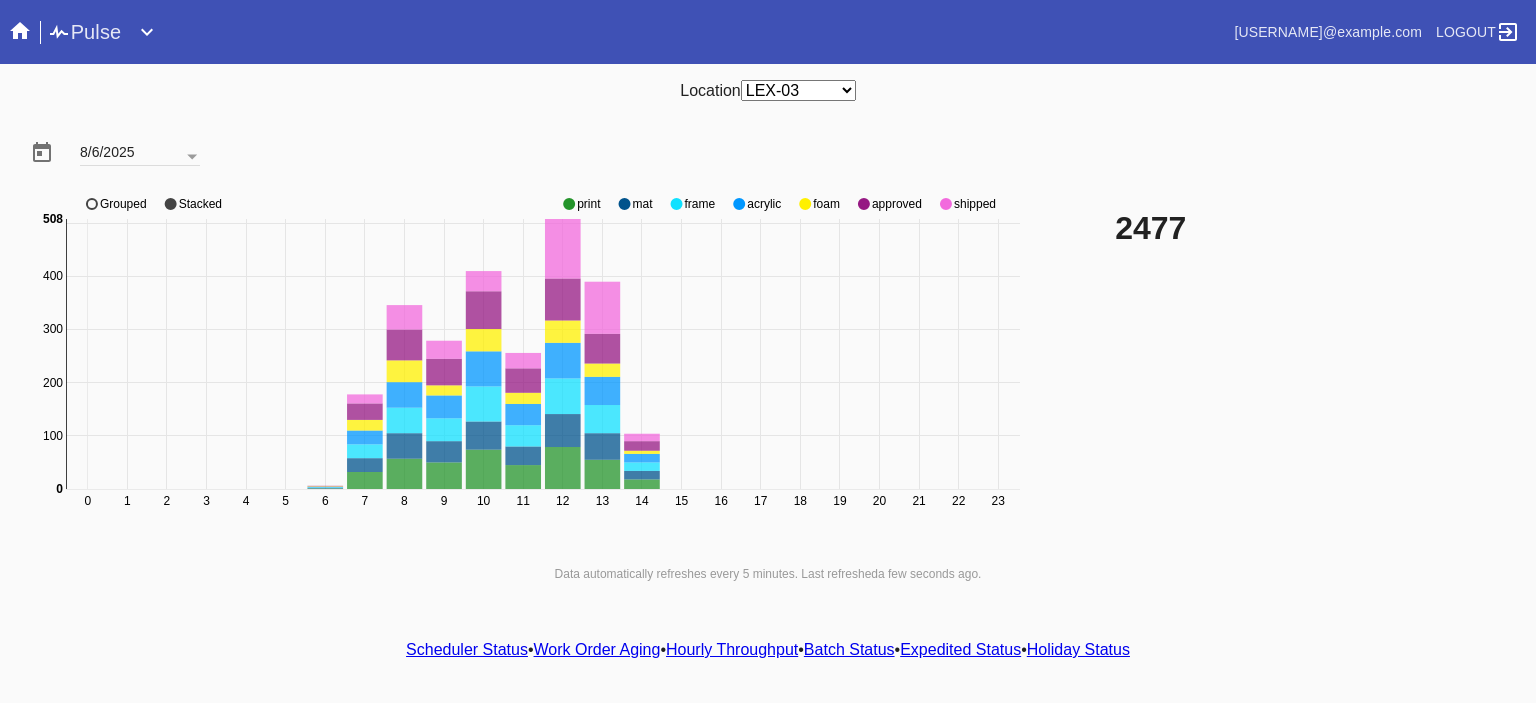 click 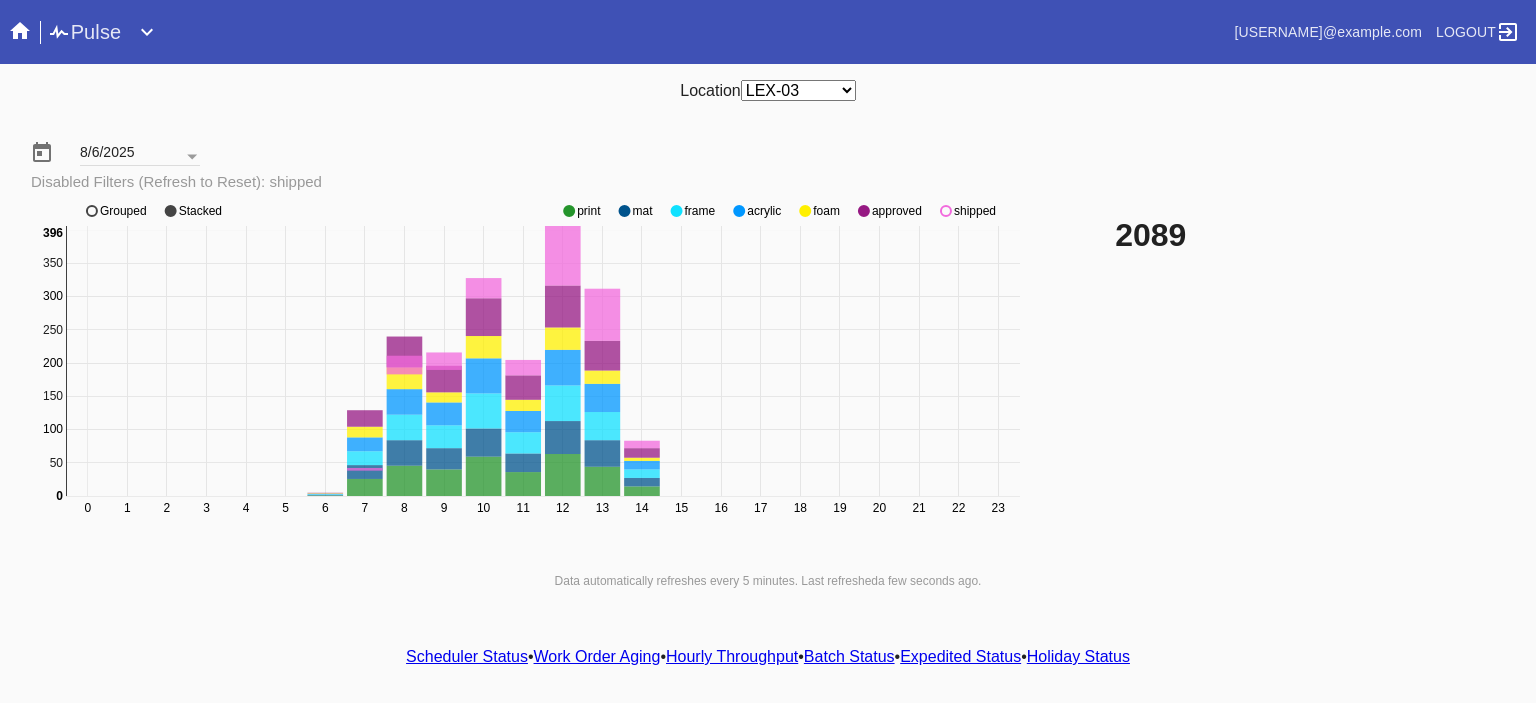 click on "0 1 2 3 4 5 6 7 8 9 10 11 12 13 14 15 16 17 18 19 20 21 22 23 400 500 0 50 100 150 200 250 300 350 0 396 print mat frame acrylic foam approved shipped Grouped Stacked" 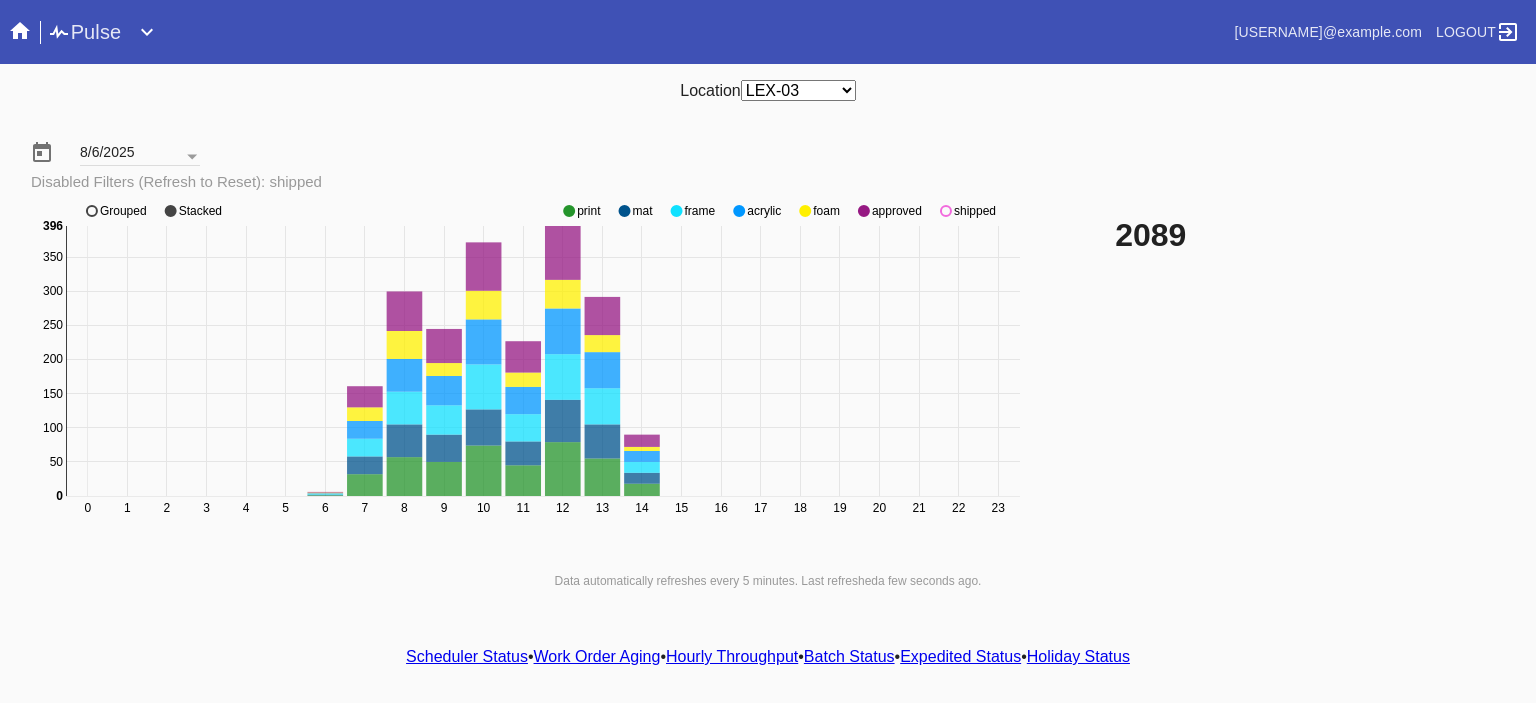 click on "0 1 2 3 4 5 6 7 8 9 10 11 12 13 14 15 16 17 18 19 20 21 22 23 0 50 100 150 200 250 300 350 0 396 print mat frame acrylic foam approved shipped Grouped Stacked" 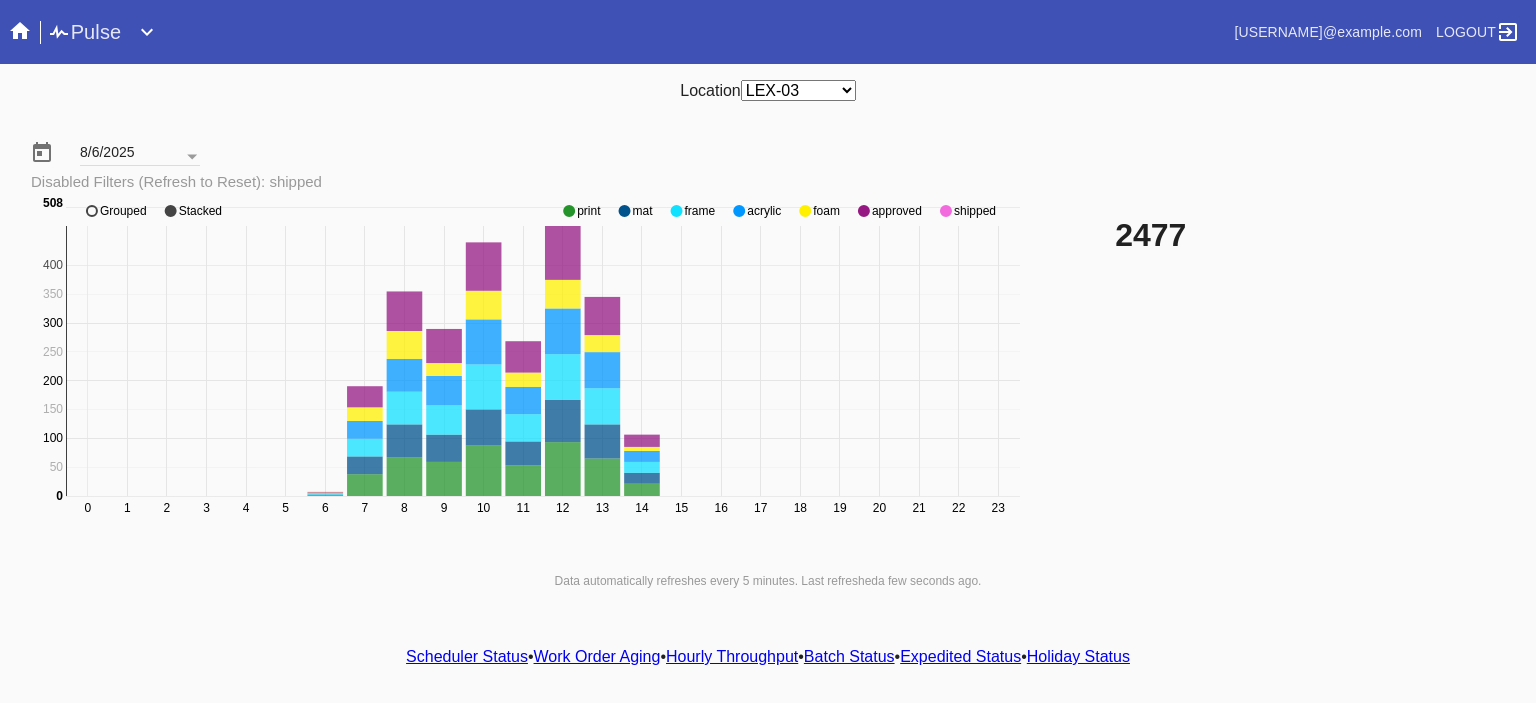 click 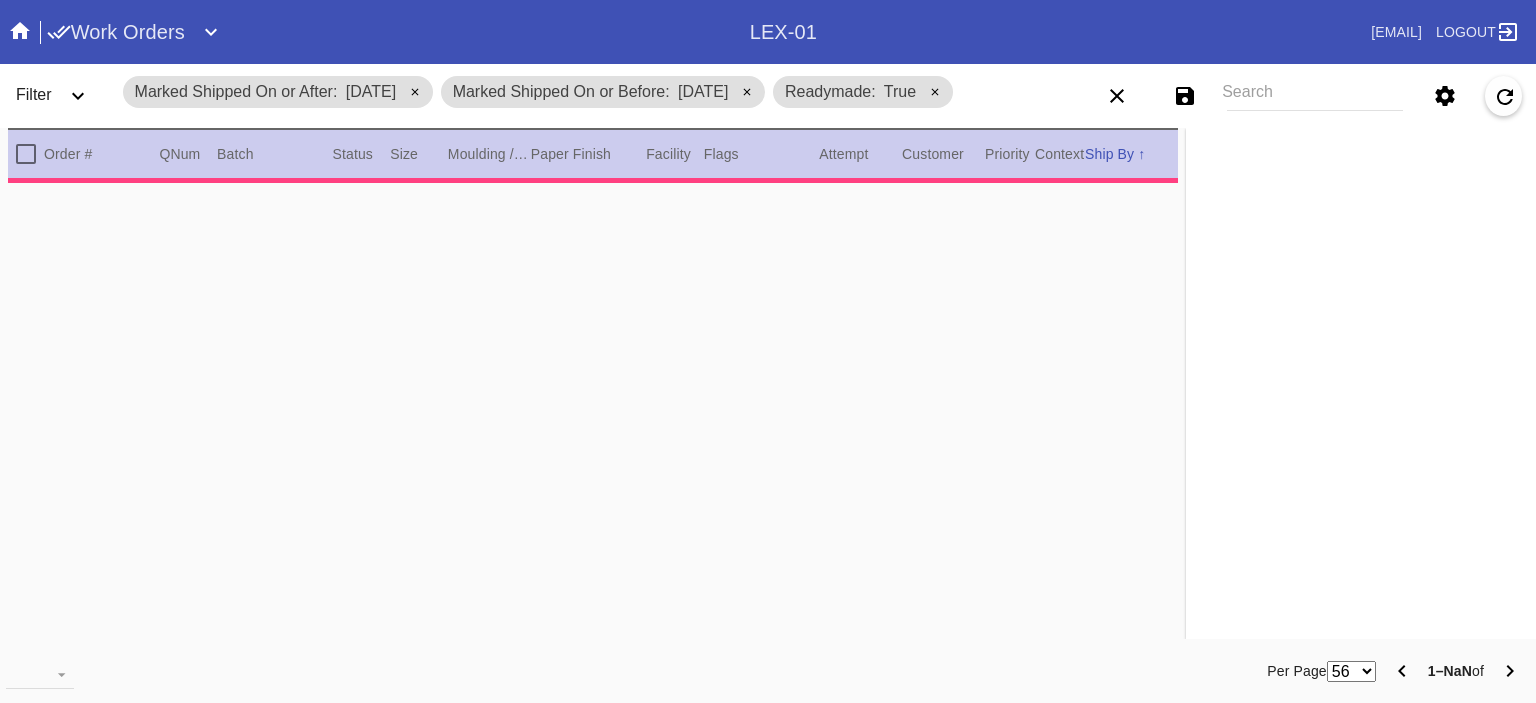 scroll, scrollTop: 0, scrollLeft: 0, axis: both 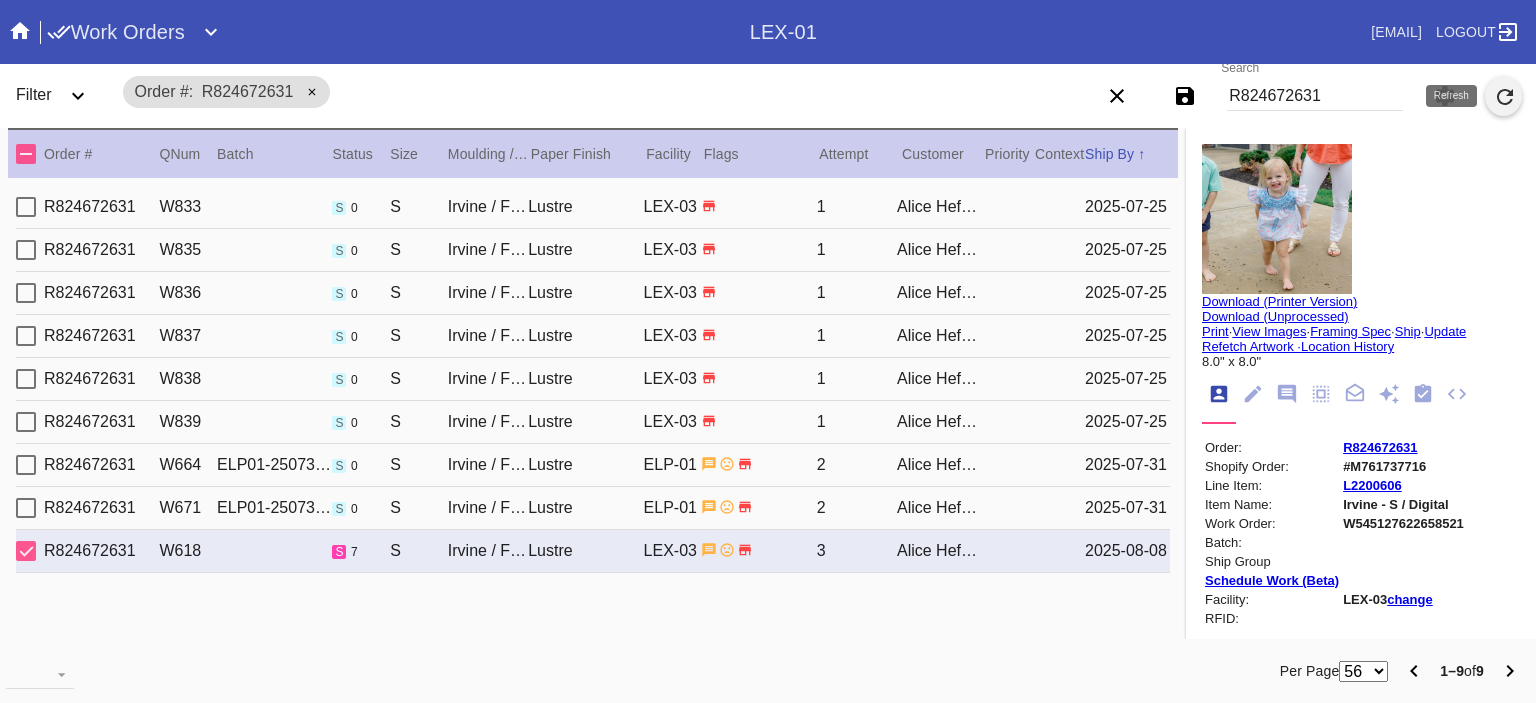 click at bounding box center (1503, 96) 